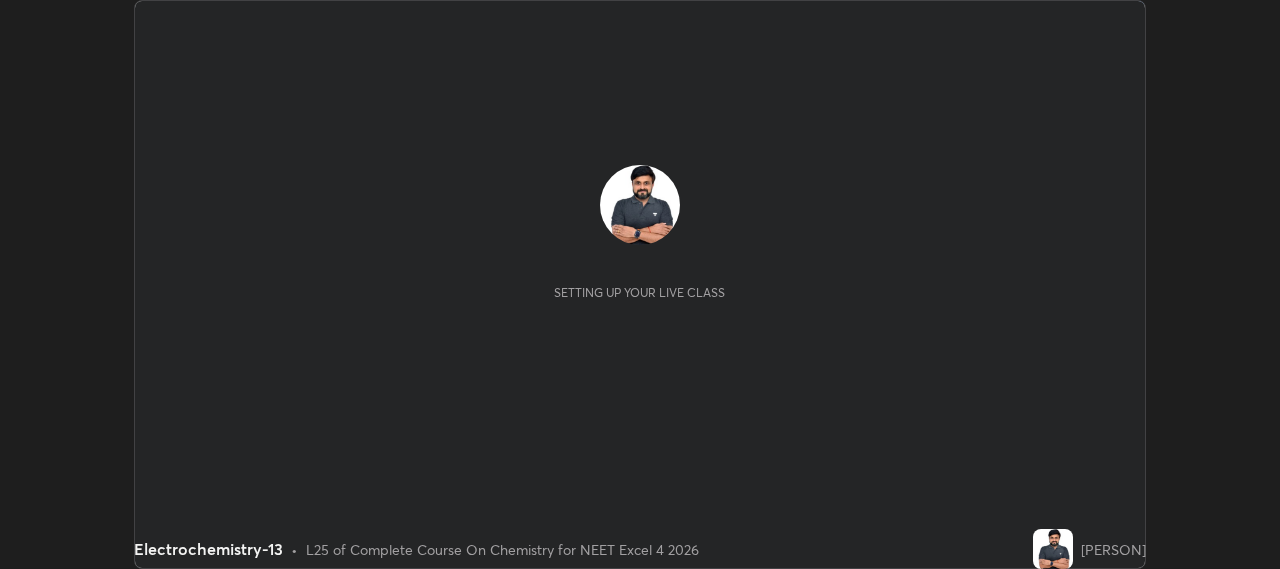 scroll, scrollTop: 0, scrollLeft: 0, axis: both 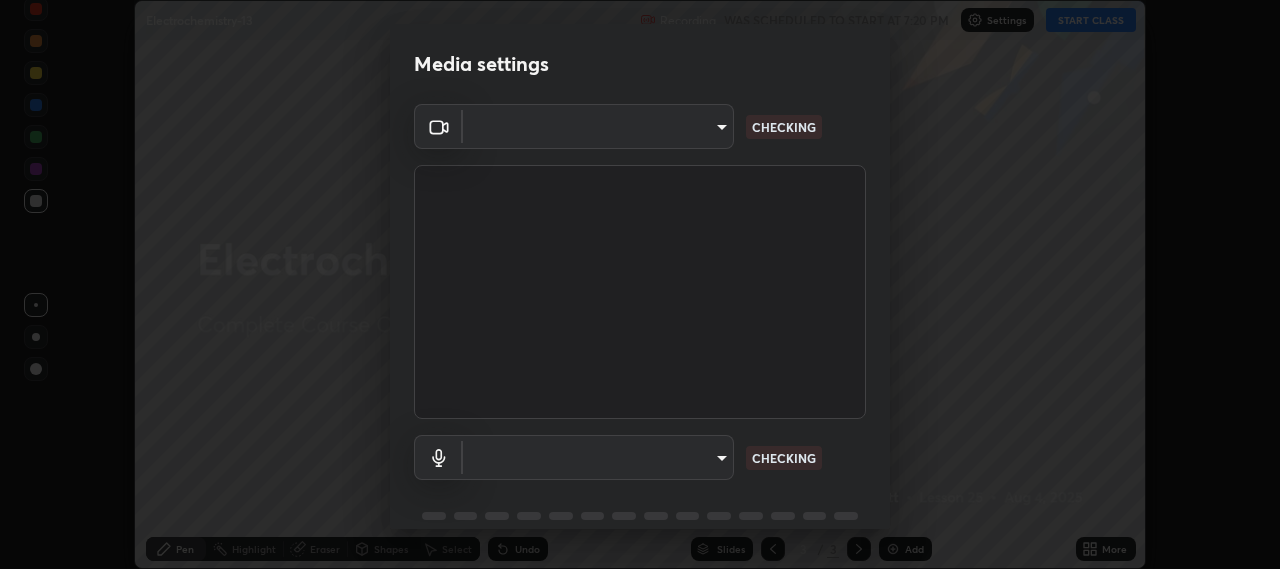 type on "b317e01ce44dabc3be8dd9fbd21c4c94838353ba5ba3926cf423050bf086703d" 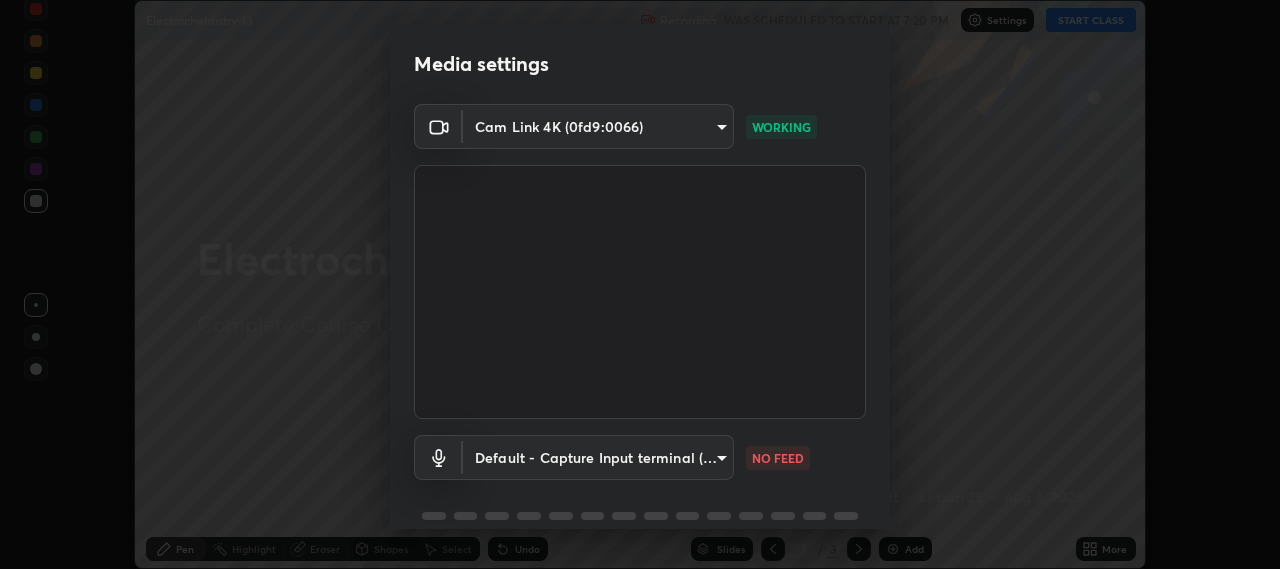 click on "Erase all Electrochemistry-13 Recording WAS SCHEDULED TO START AT  7:20 PM Settings START CLASS Setting up your live class Electrochemistry-13 • L25 of Complete Course On Chemistry for NEET Excel 4 2026 [PERSON] Pen Highlight Eraser Shapes Select Undo Slides 3 / 3 Add More No doubts shared Encourage your learners to ask a doubt for better clarity Report an issue Reason for reporting Buffering Chat not working Audio - Video sync issue Educator video quality low ​ Attach an image Report Media settings Cam Link 4K ([DEVICE_ID]) [MAC_ADDRESS] WORKING Default - Capture Input terminal (Digital Array MIC) default NO FEED 1 / 5 Next" at bounding box center (640, 284) 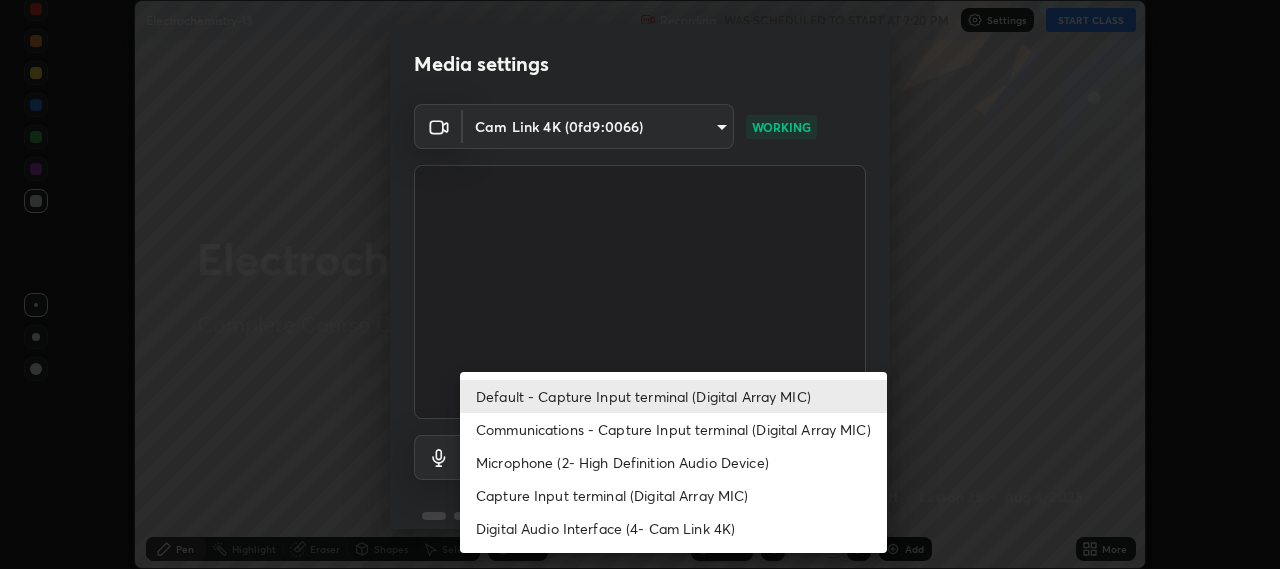 click on "Communications - Capture Input terminal (Digital Array MIC)" at bounding box center (673, 429) 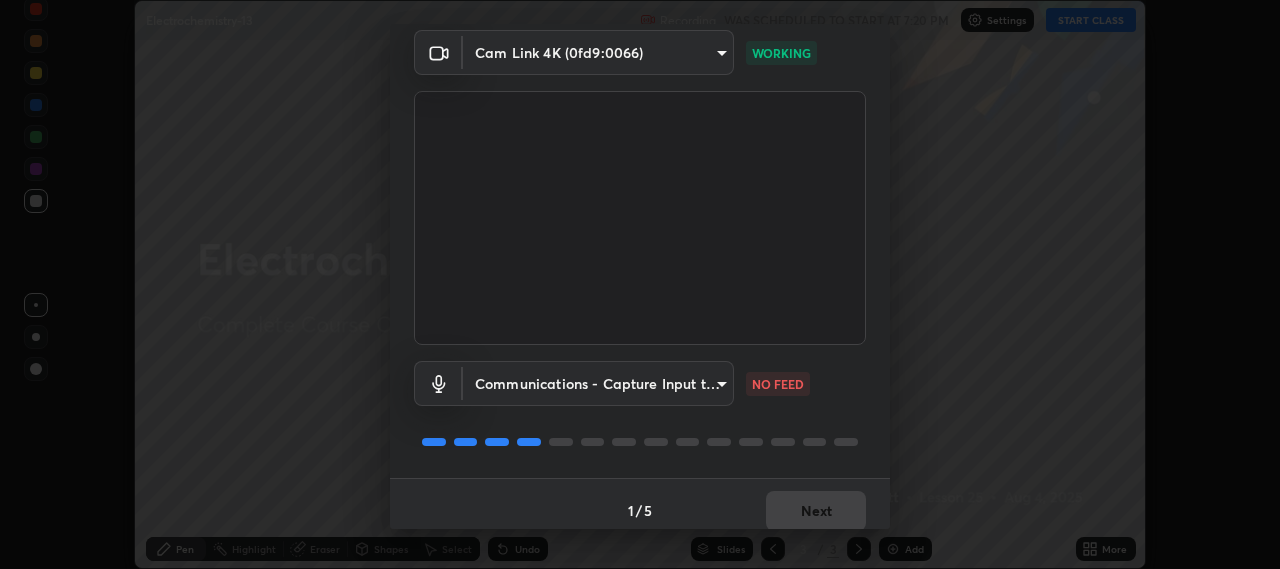 scroll, scrollTop: 87, scrollLeft: 0, axis: vertical 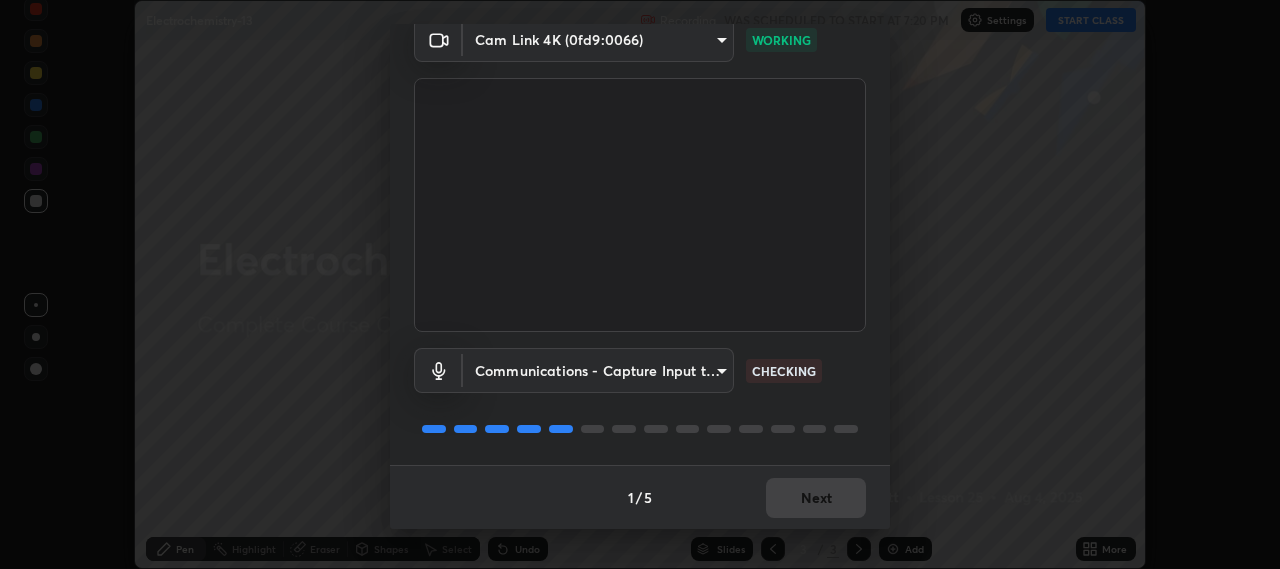click on "1 / 5 Next" at bounding box center [640, 497] 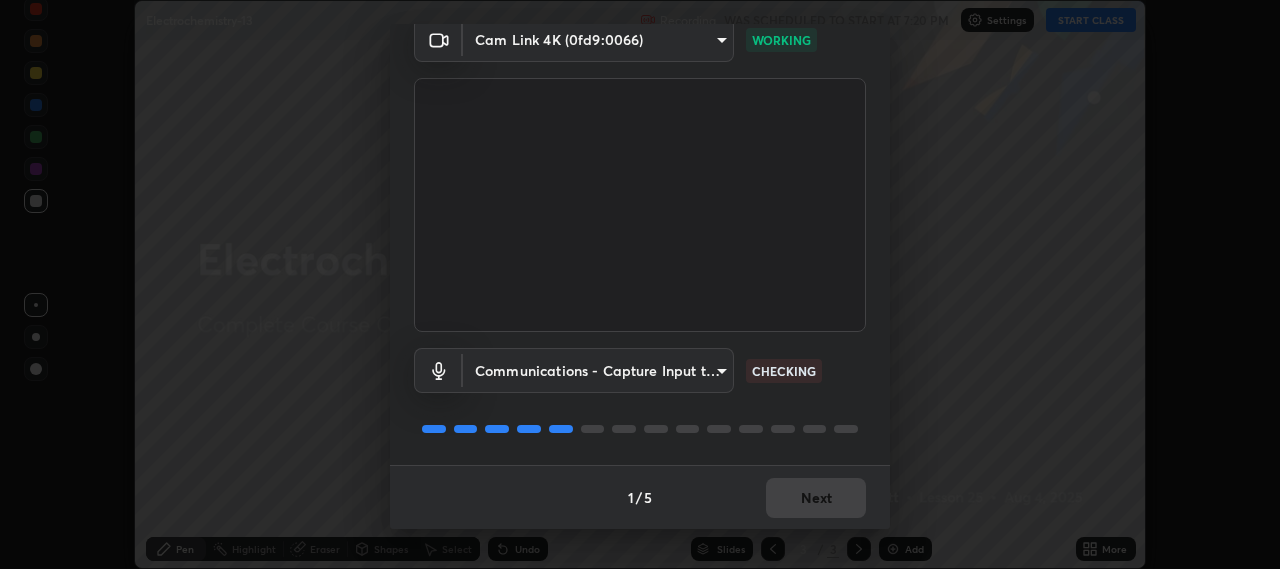 click on "1 / 5 Next" at bounding box center (640, 497) 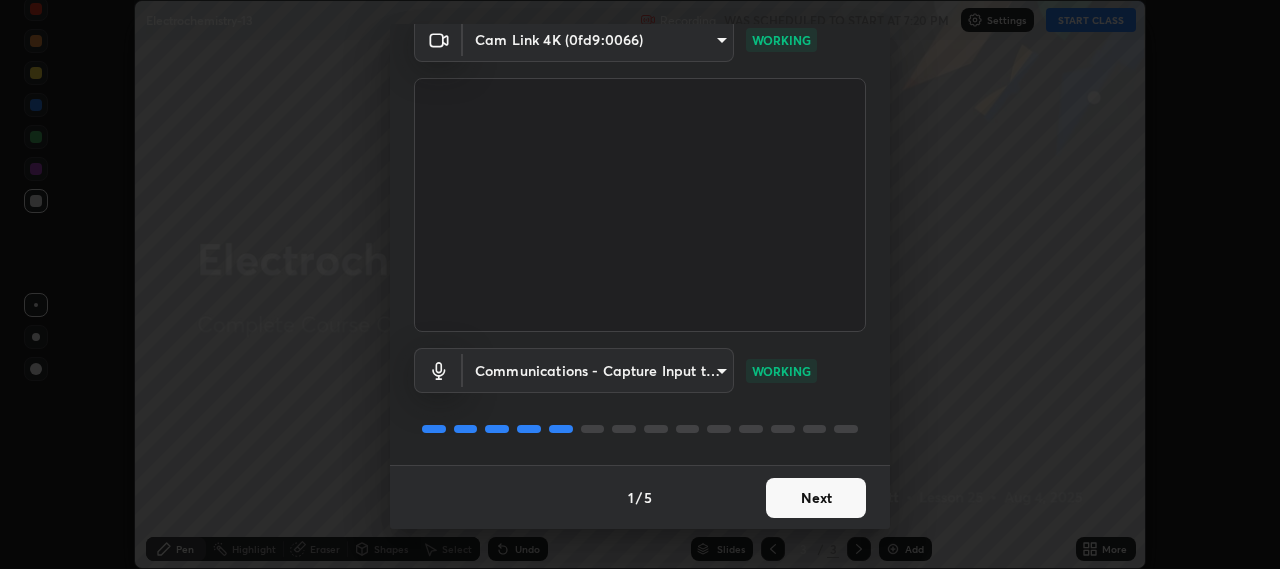 click on "Next" at bounding box center [816, 498] 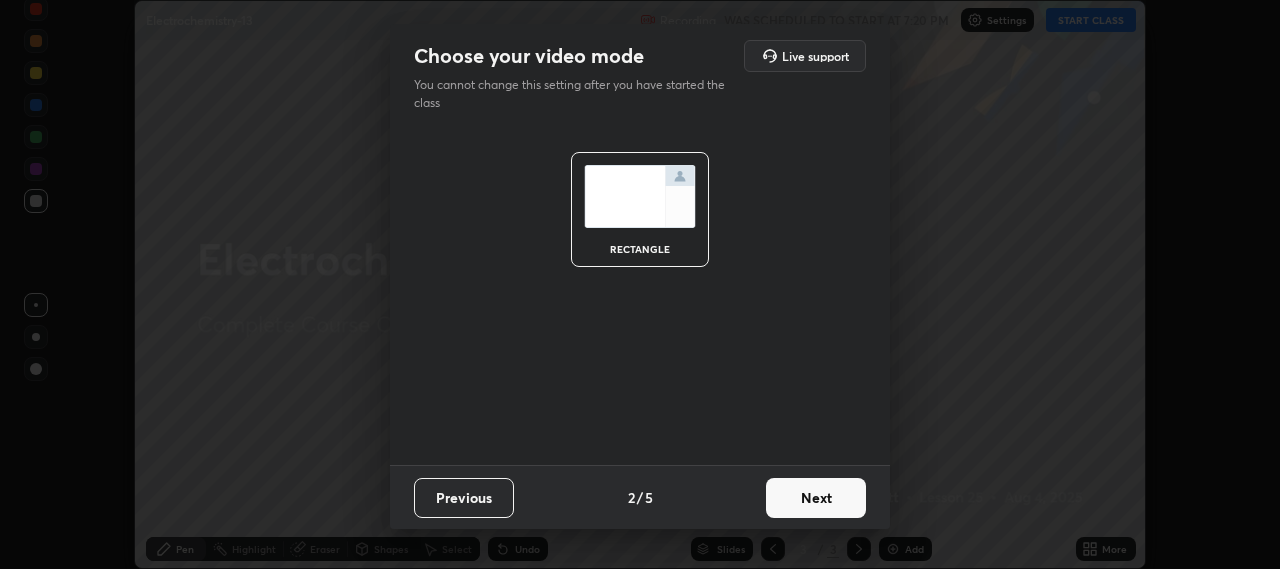 click on "Next" at bounding box center (816, 498) 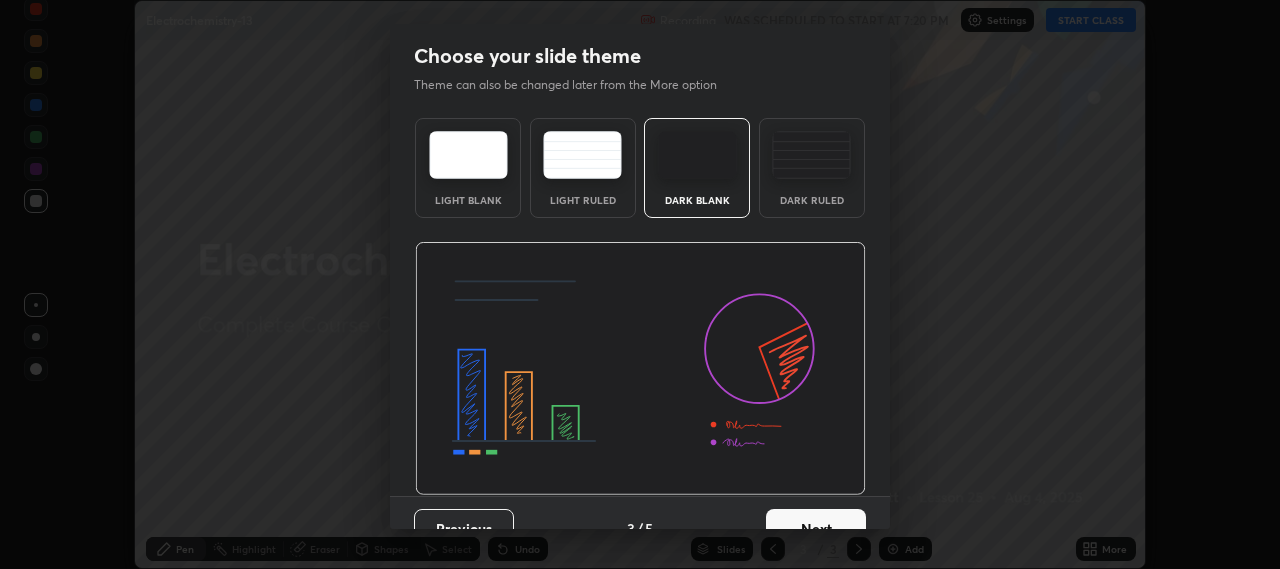 click on "Next" at bounding box center [816, 529] 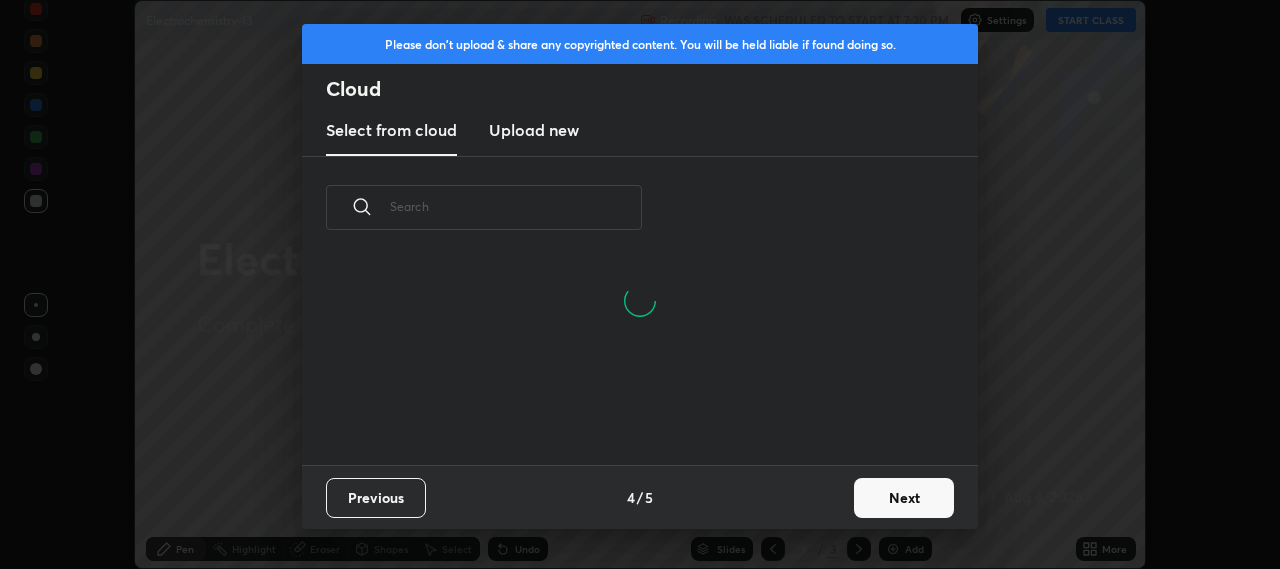 scroll, scrollTop: 0, scrollLeft: 0, axis: both 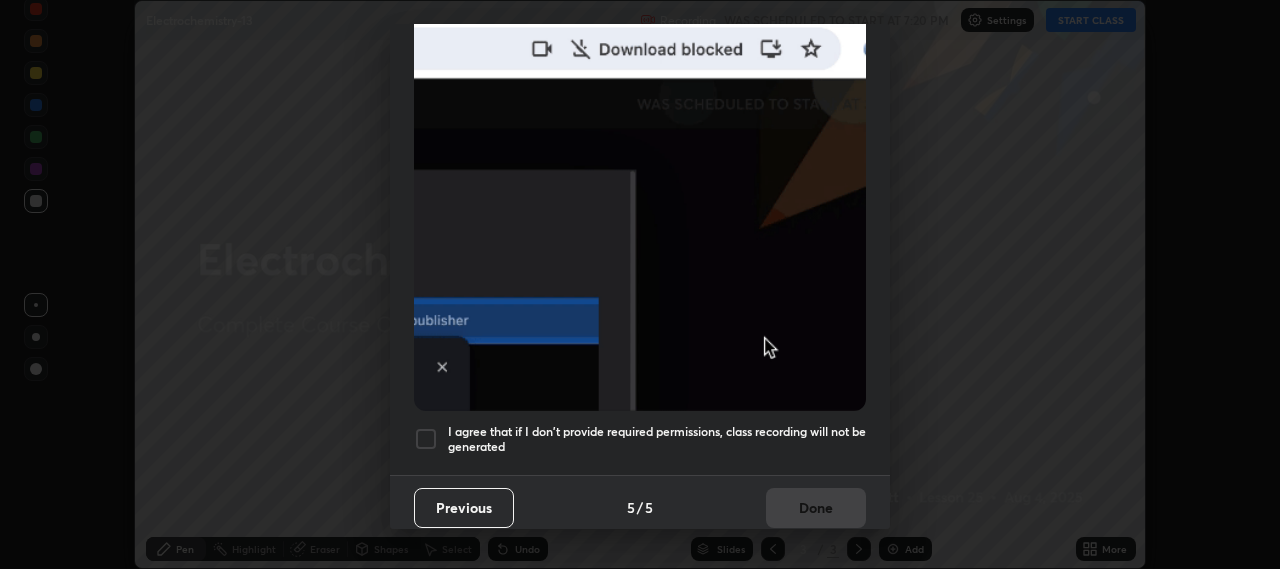 click at bounding box center (426, 439) 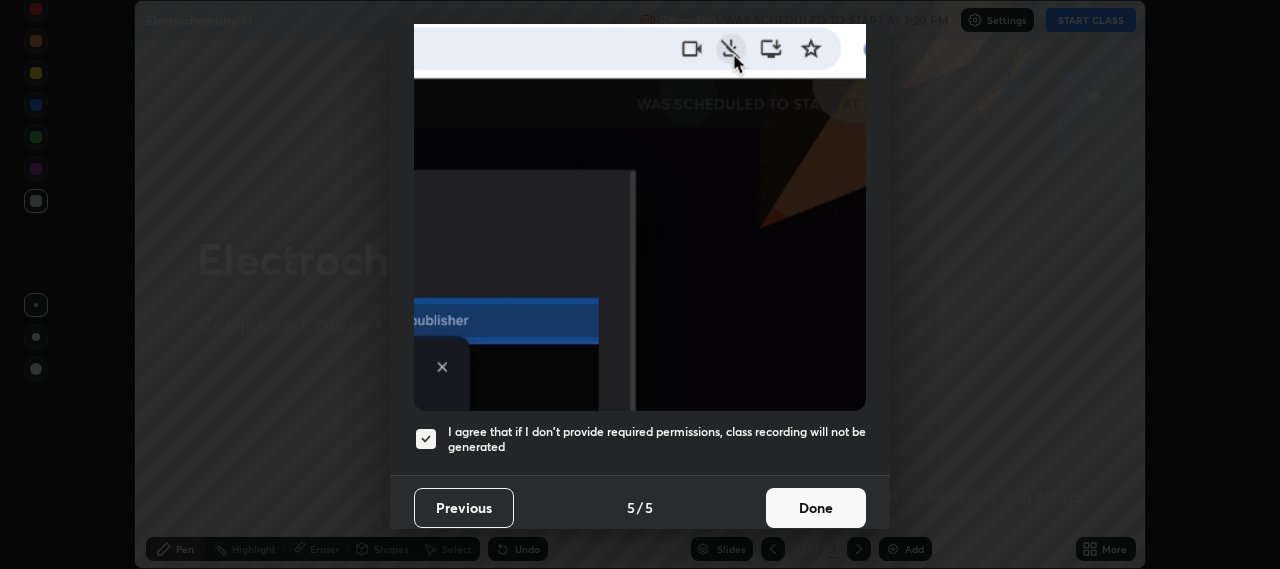 click on "Done" at bounding box center (816, 508) 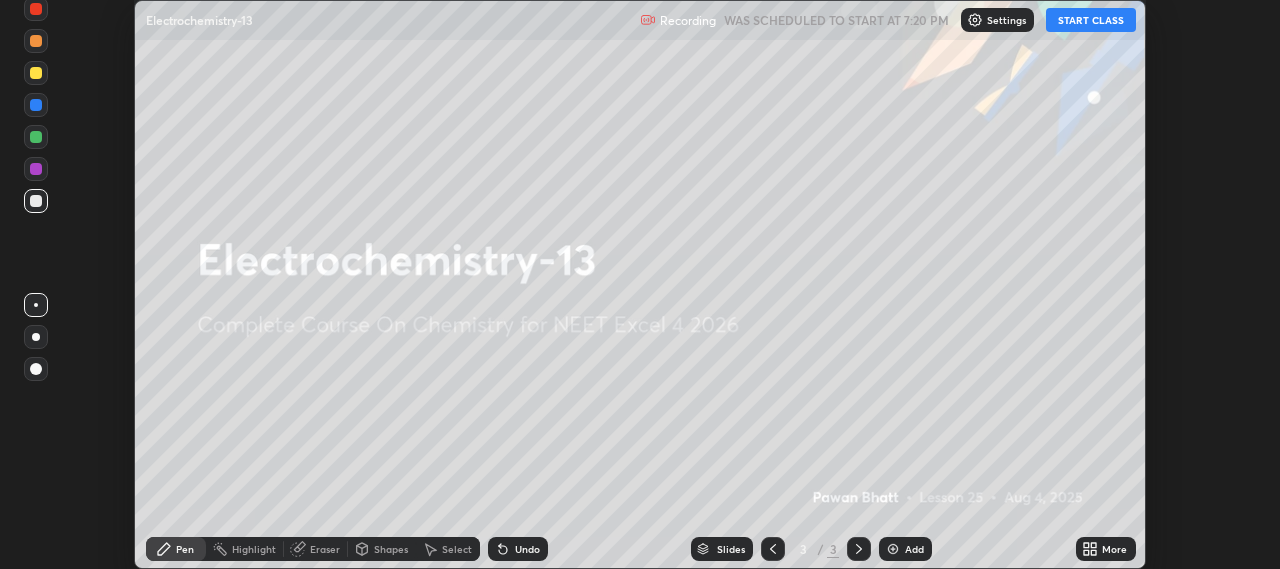 click on "START CLASS" at bounding box center (1091, 20) 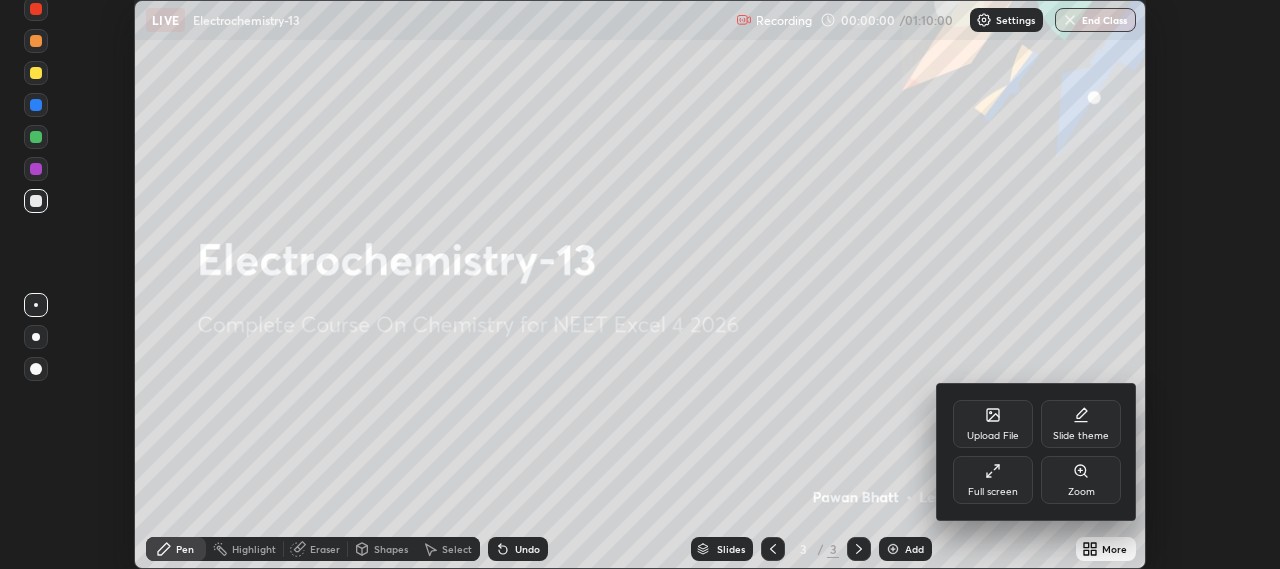 click on "Full screen" at bounding box center (993, 480) 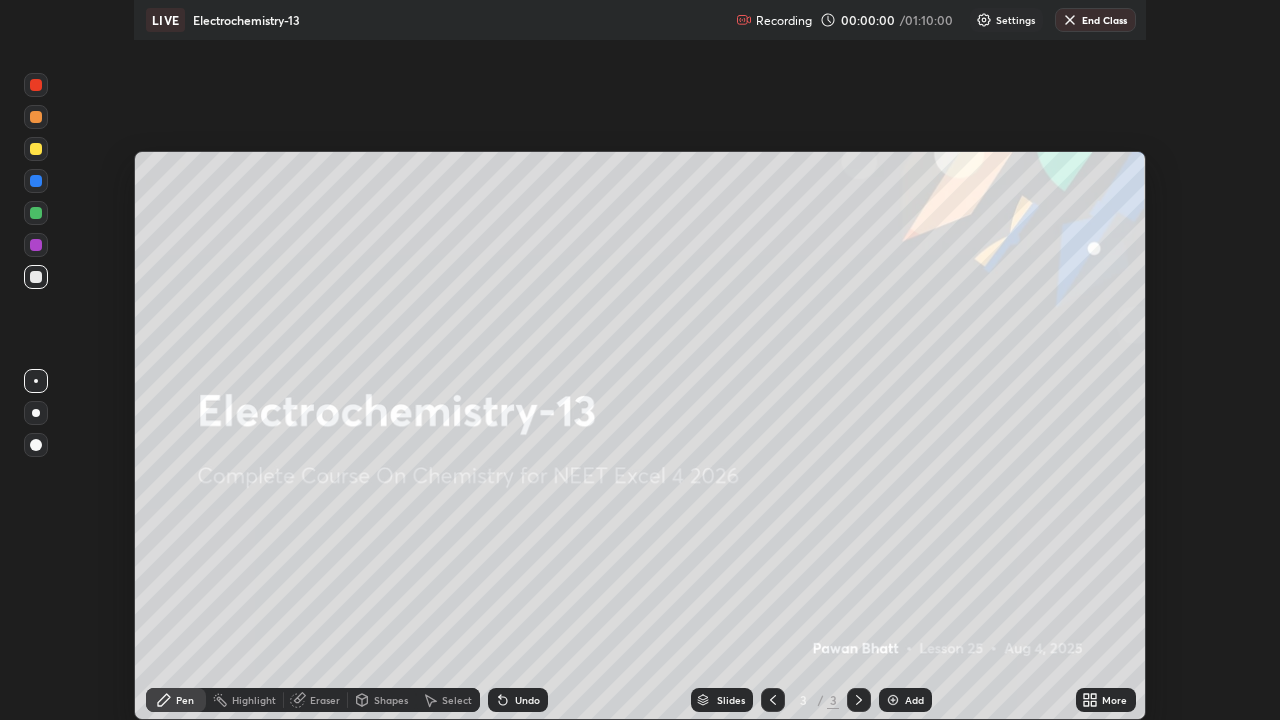 scroll, scrollTop: 99280, scrollLeft: 98720, axis: both 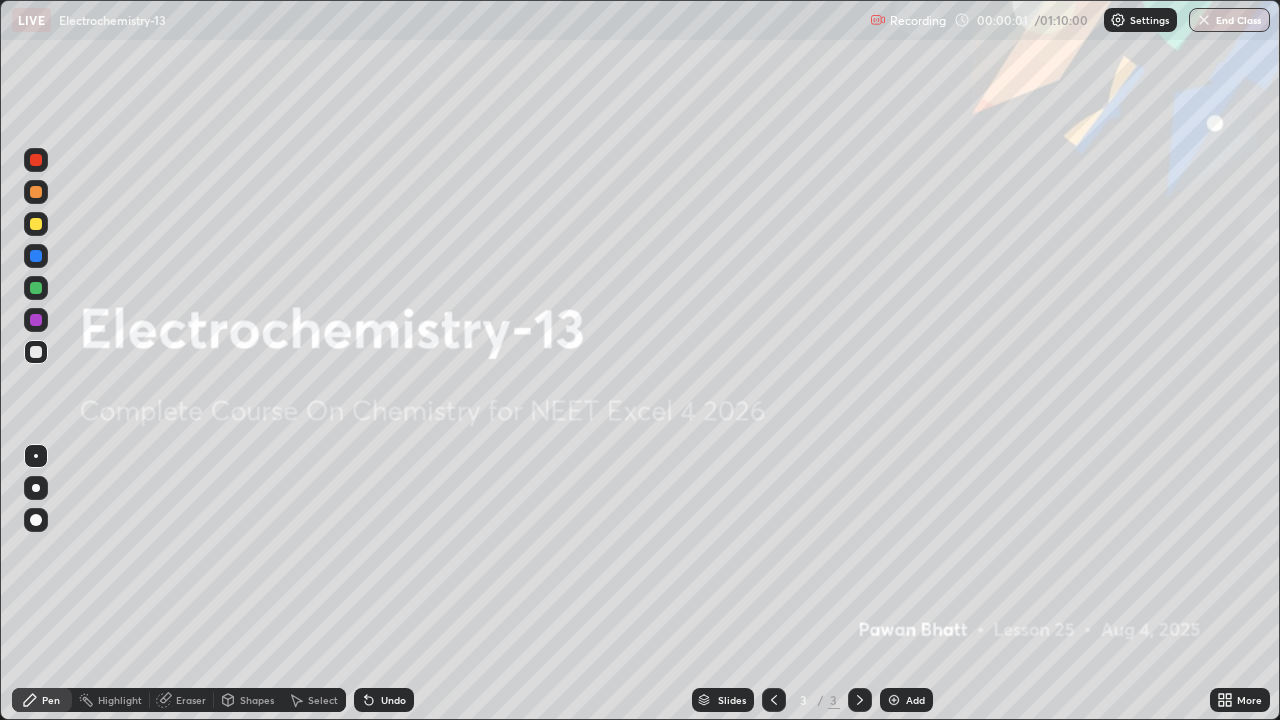 click at bounding box center [894, 700] 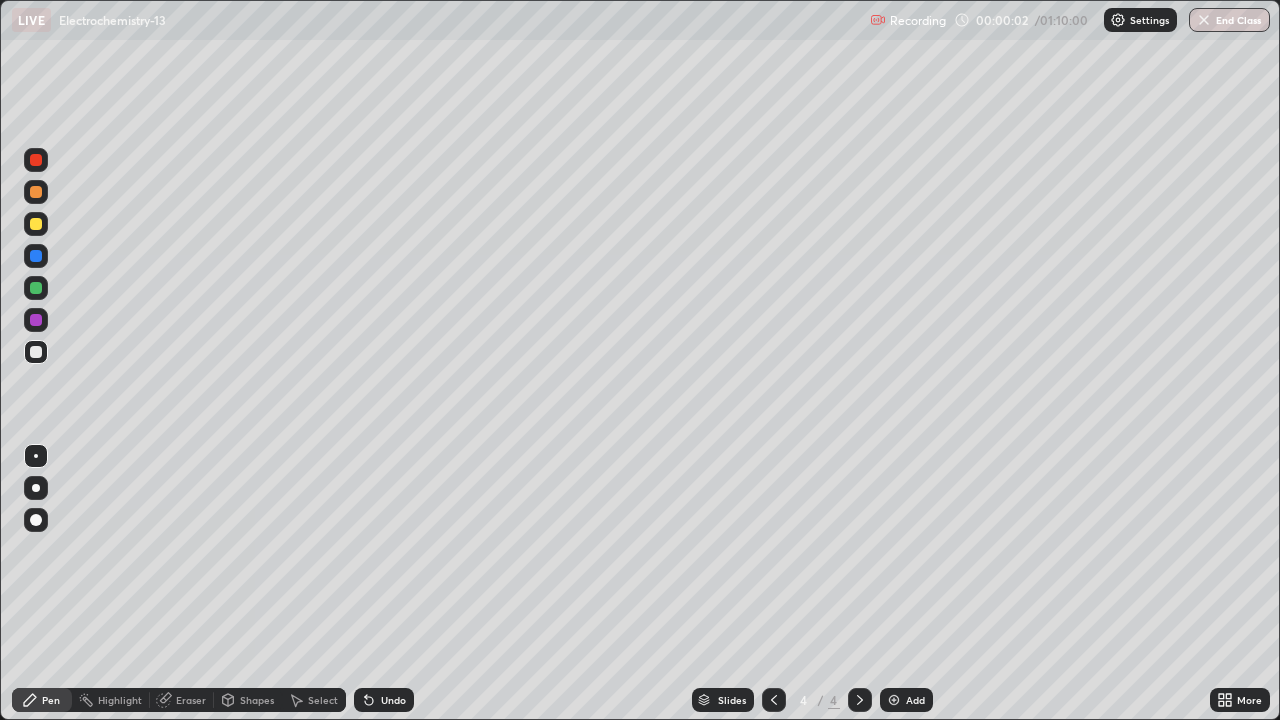 click at bounding box center (36, 488) 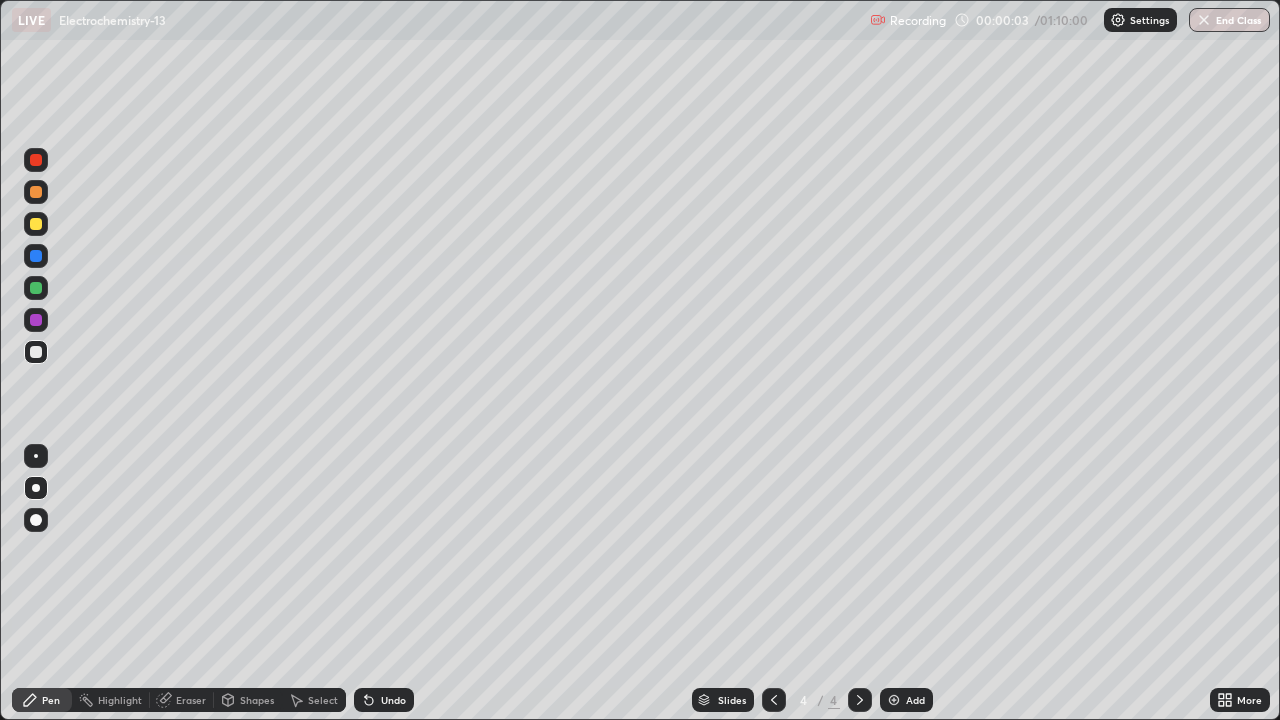 click at bounding box center (36, 224) 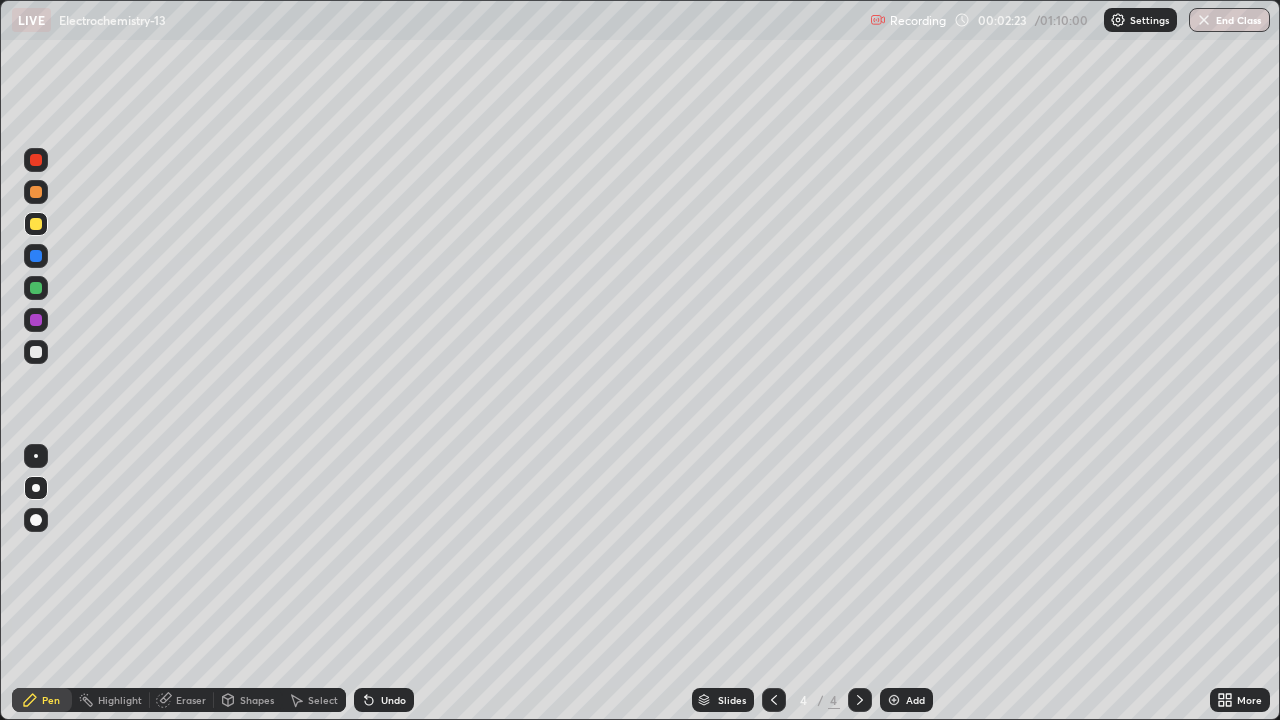 click at bounding box center (36, 352) 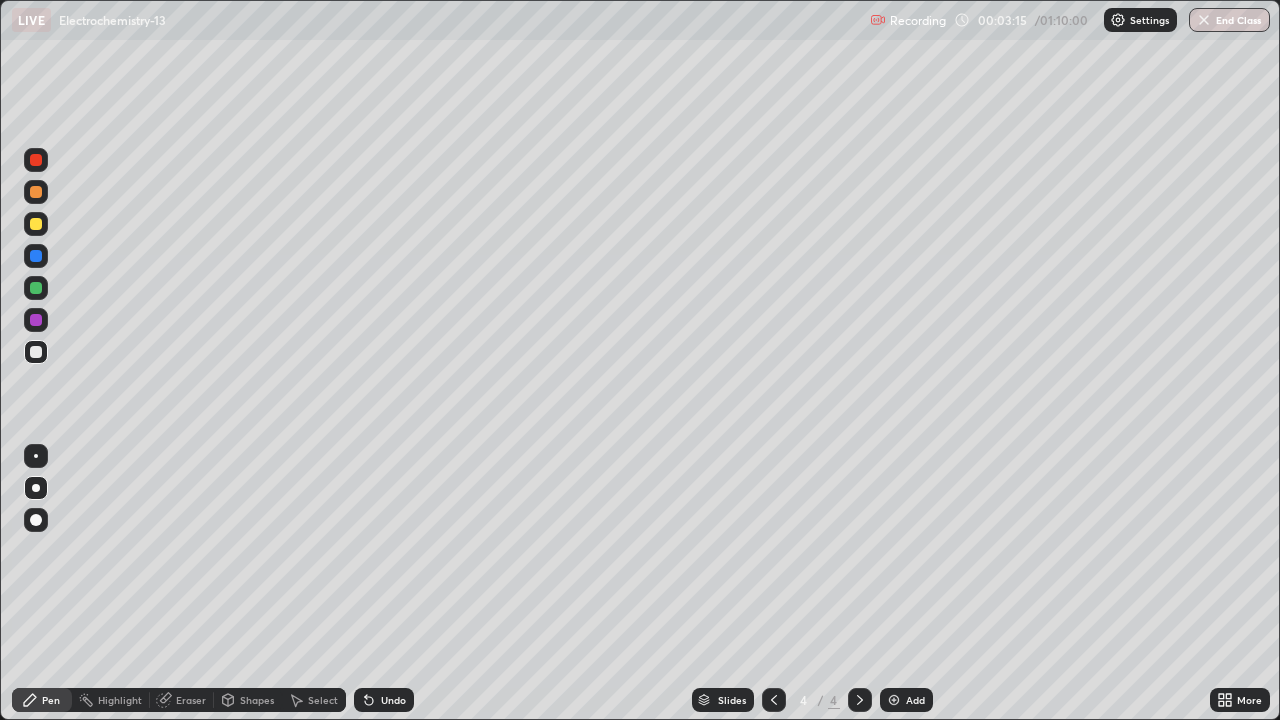 click at bounding box center [36, 288] 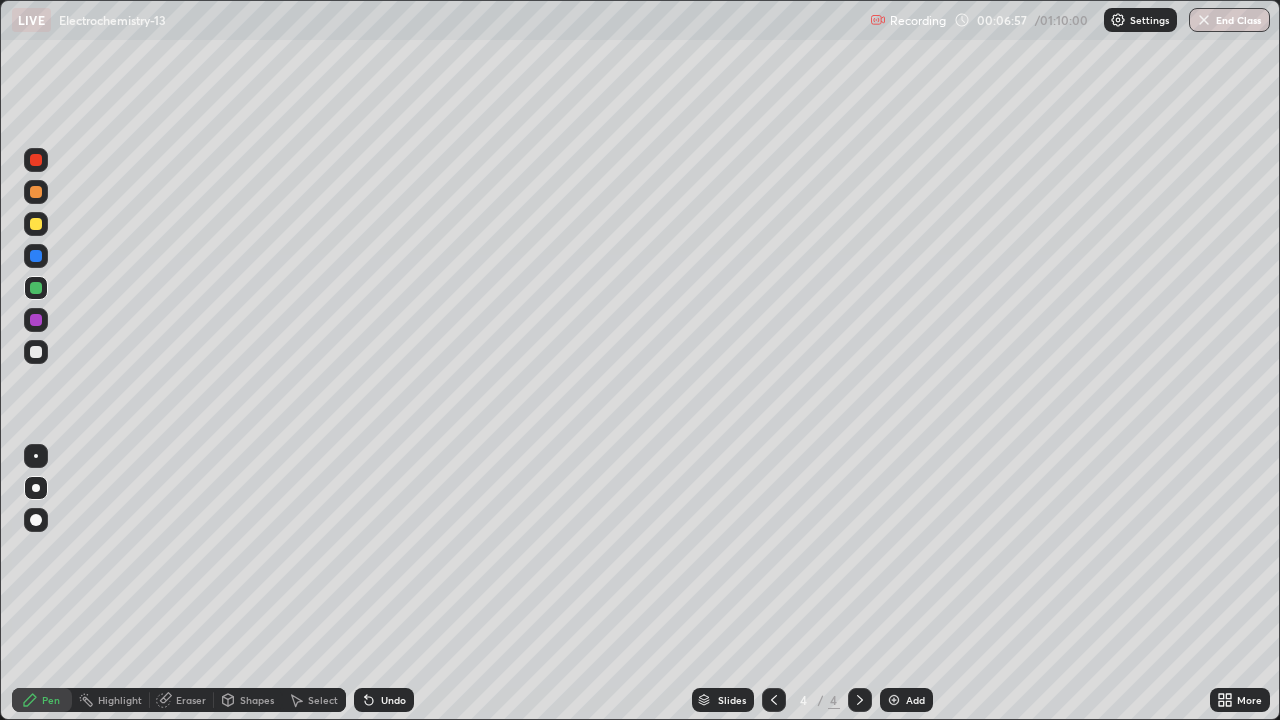 click on "Add" at bounding box center (906, 700) 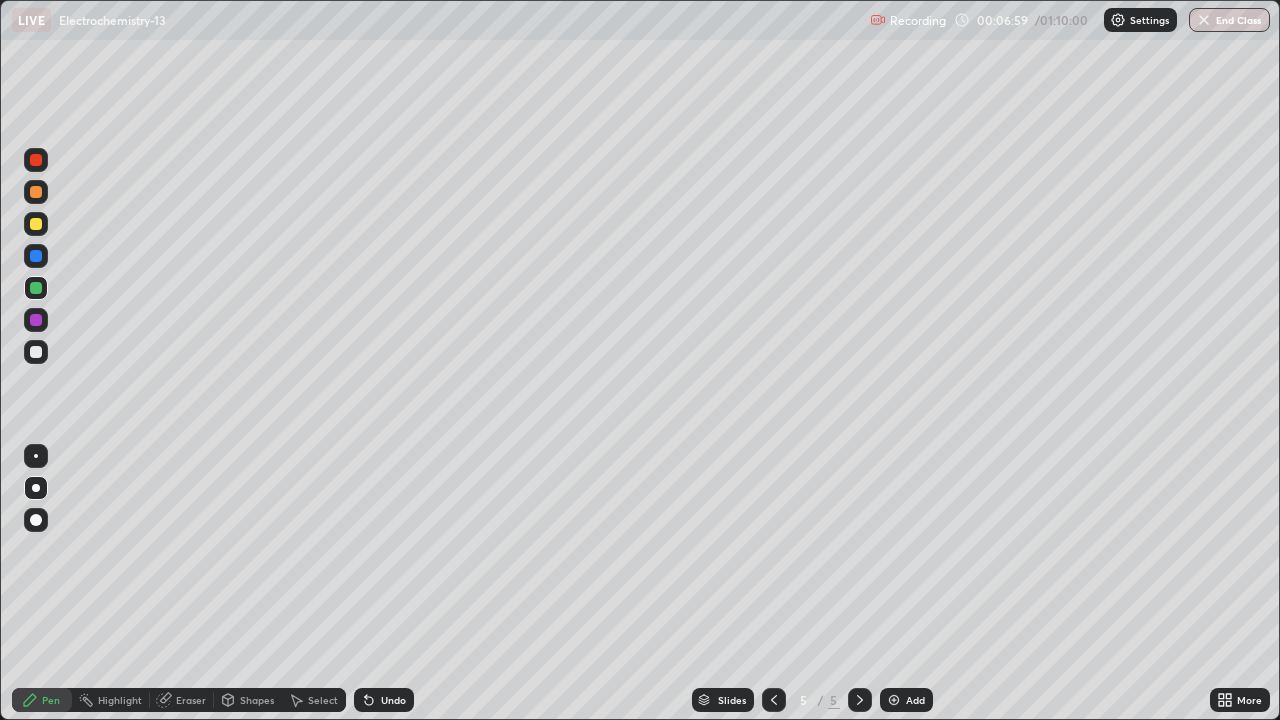 click at bounding box center [36, 224] 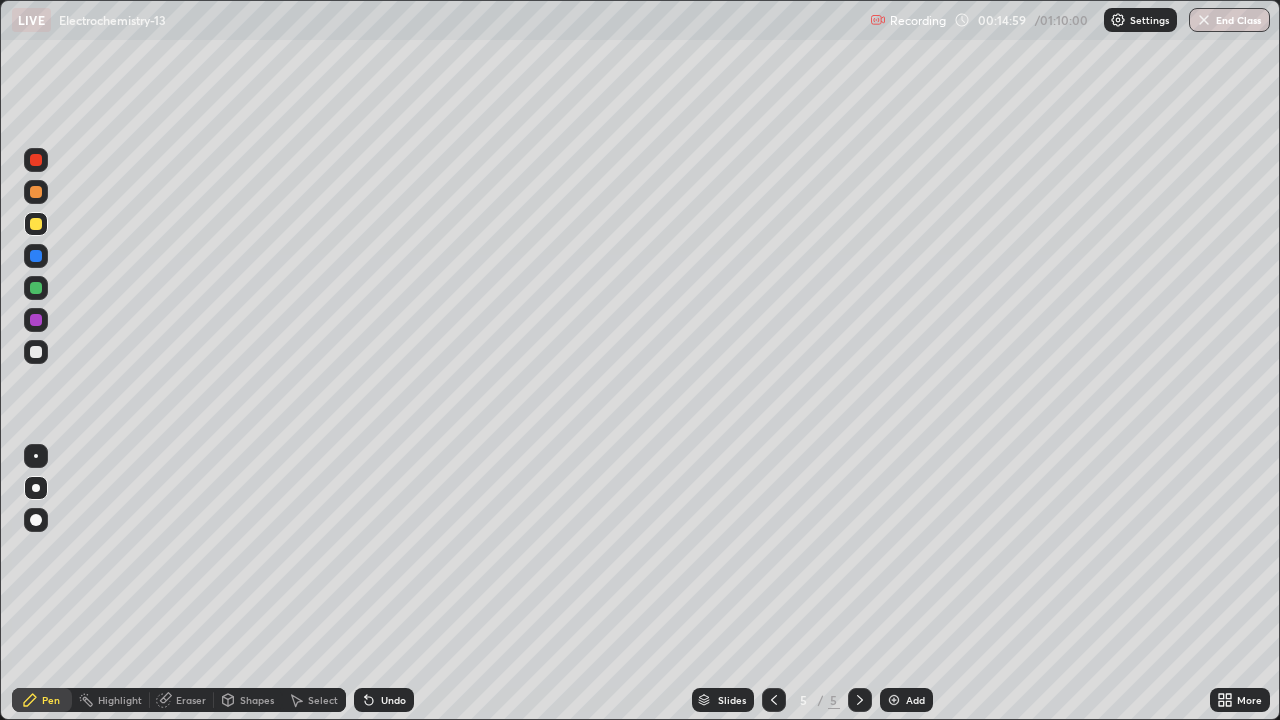 click on "Undo" at bounding box center [384, 700] 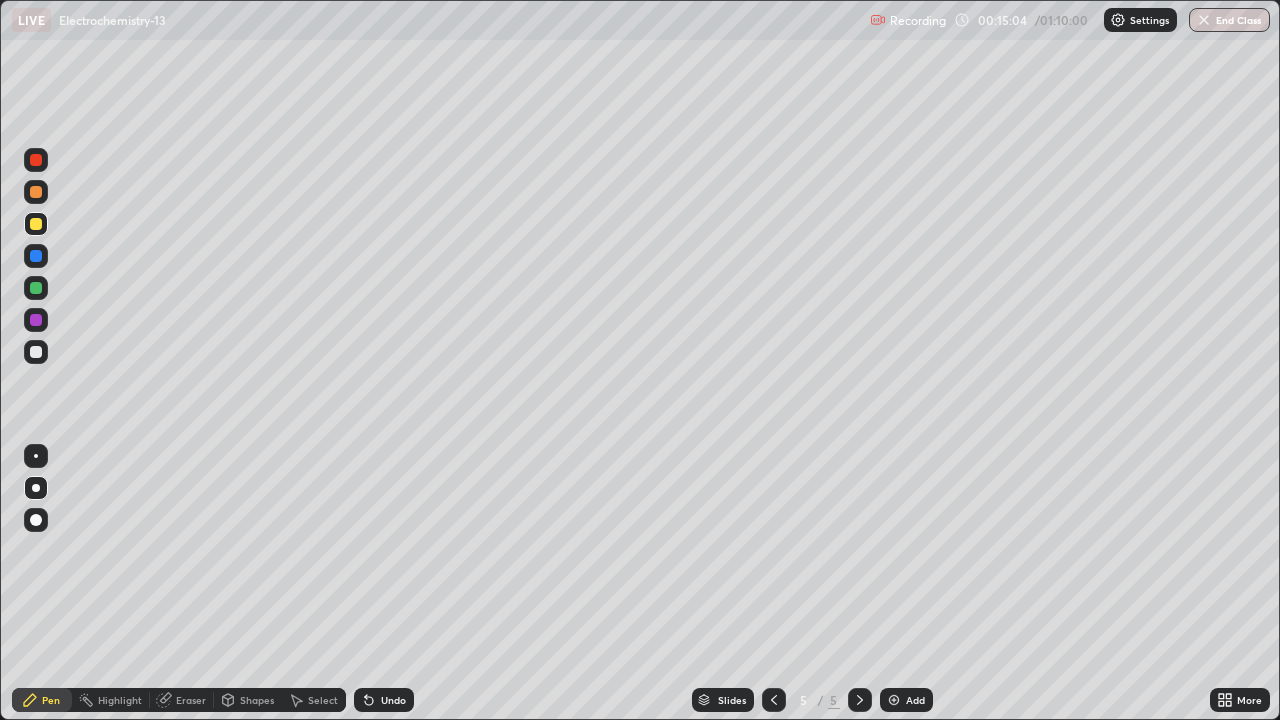 click on "Undo" at bounding box center (384, 700) 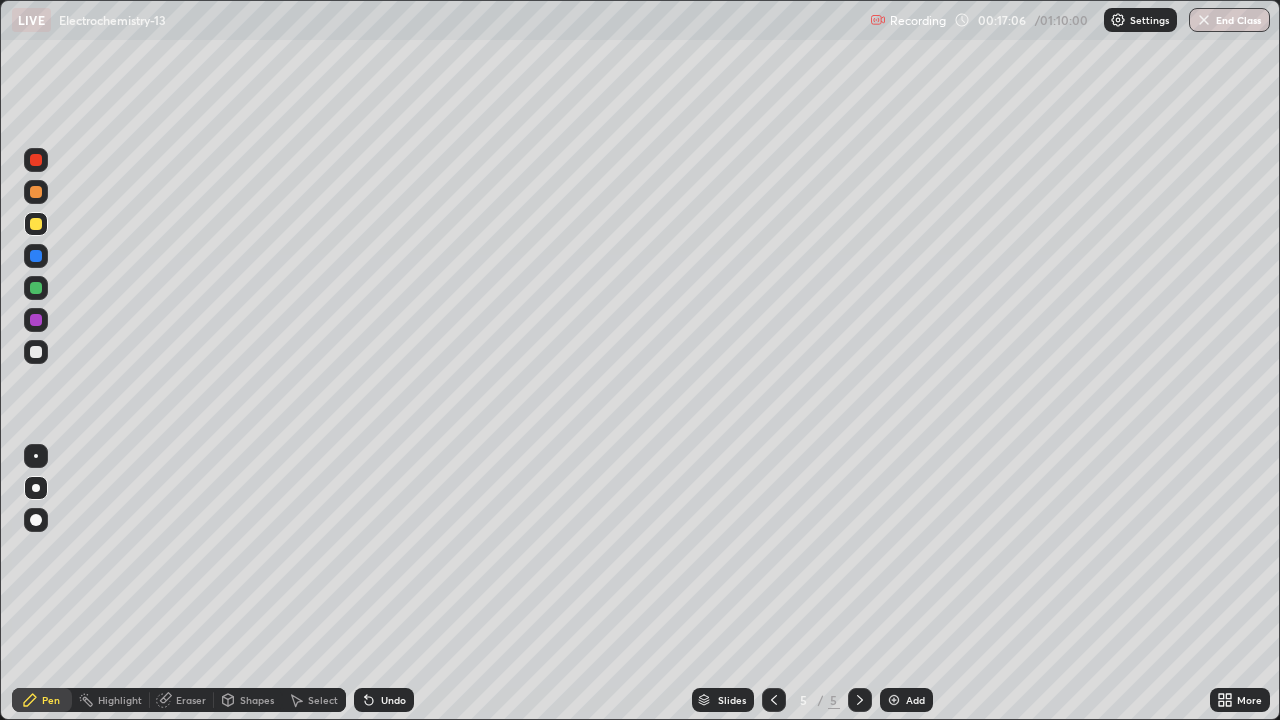 click at bounding box center [36, 288] 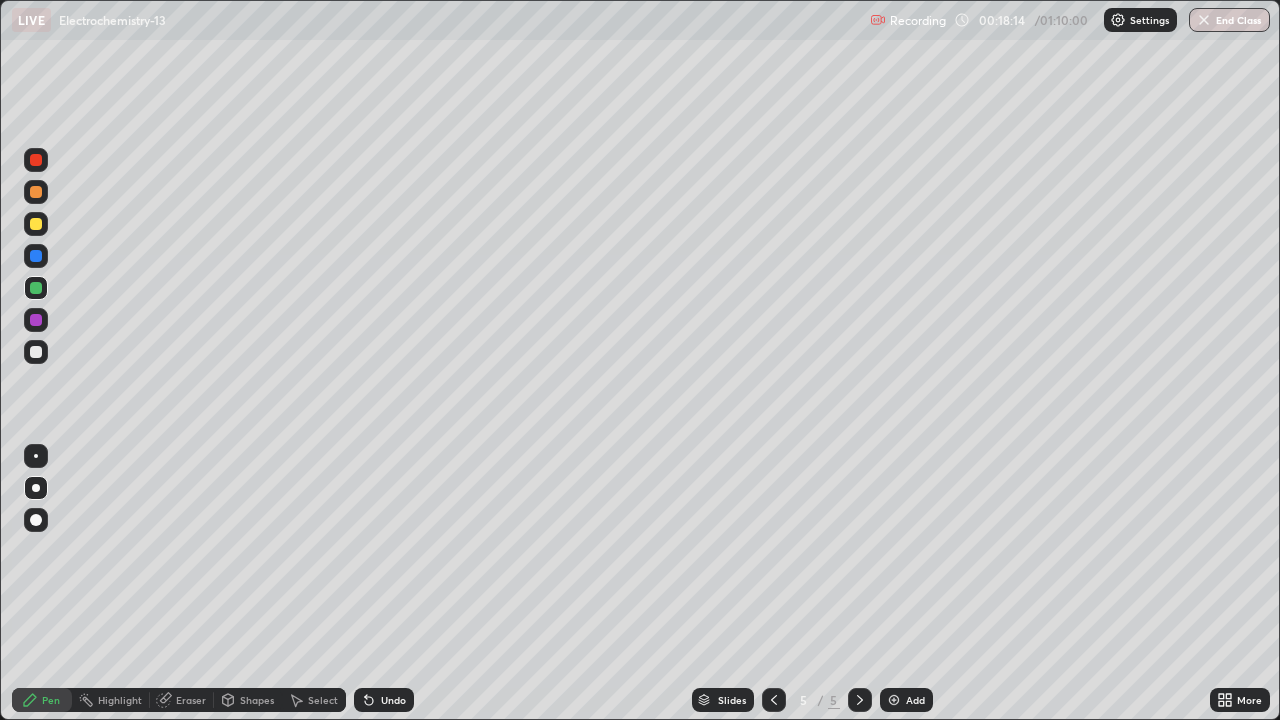 click at bounding box center [894, 700] 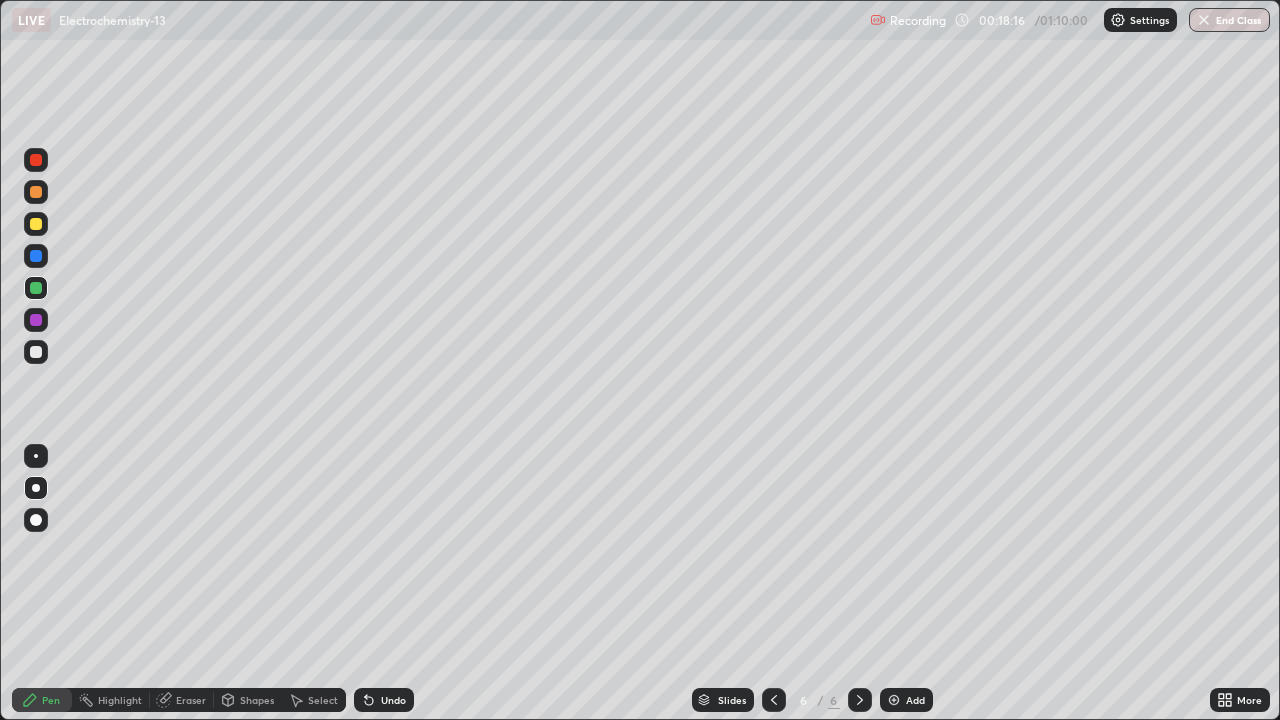 click at bounding box center (36, 224) 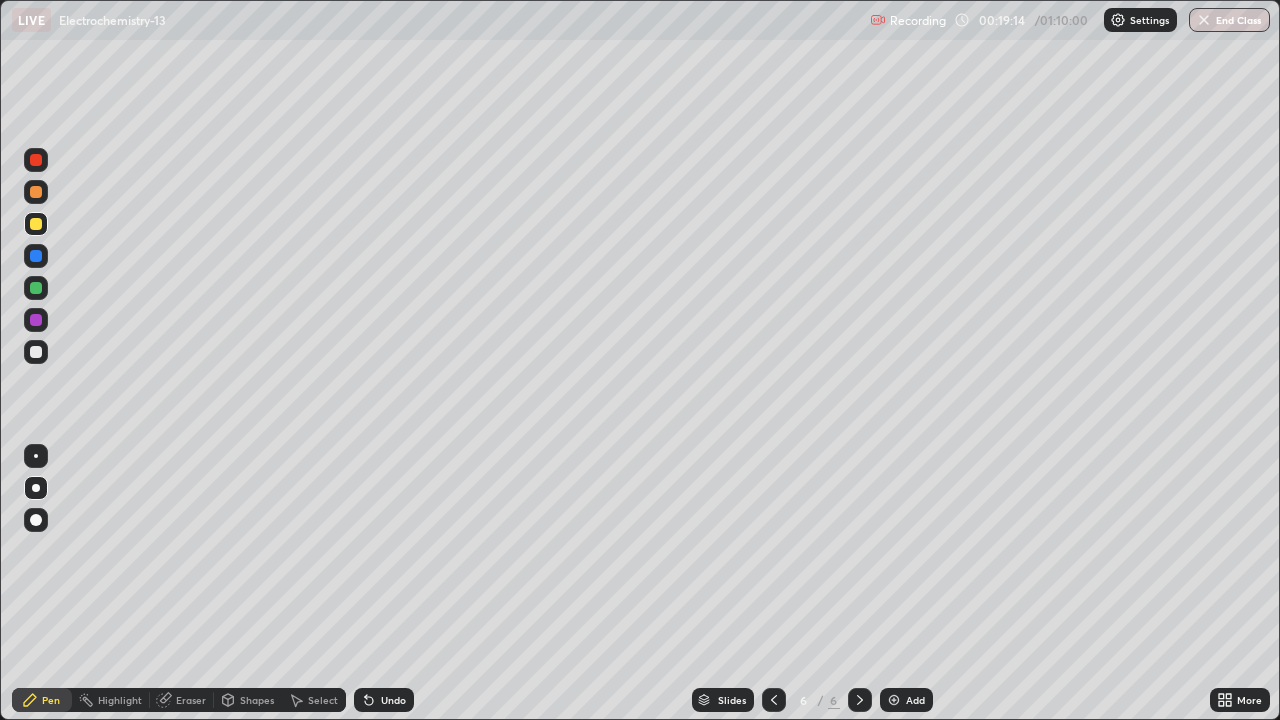 click at bounding box center (36, 288) 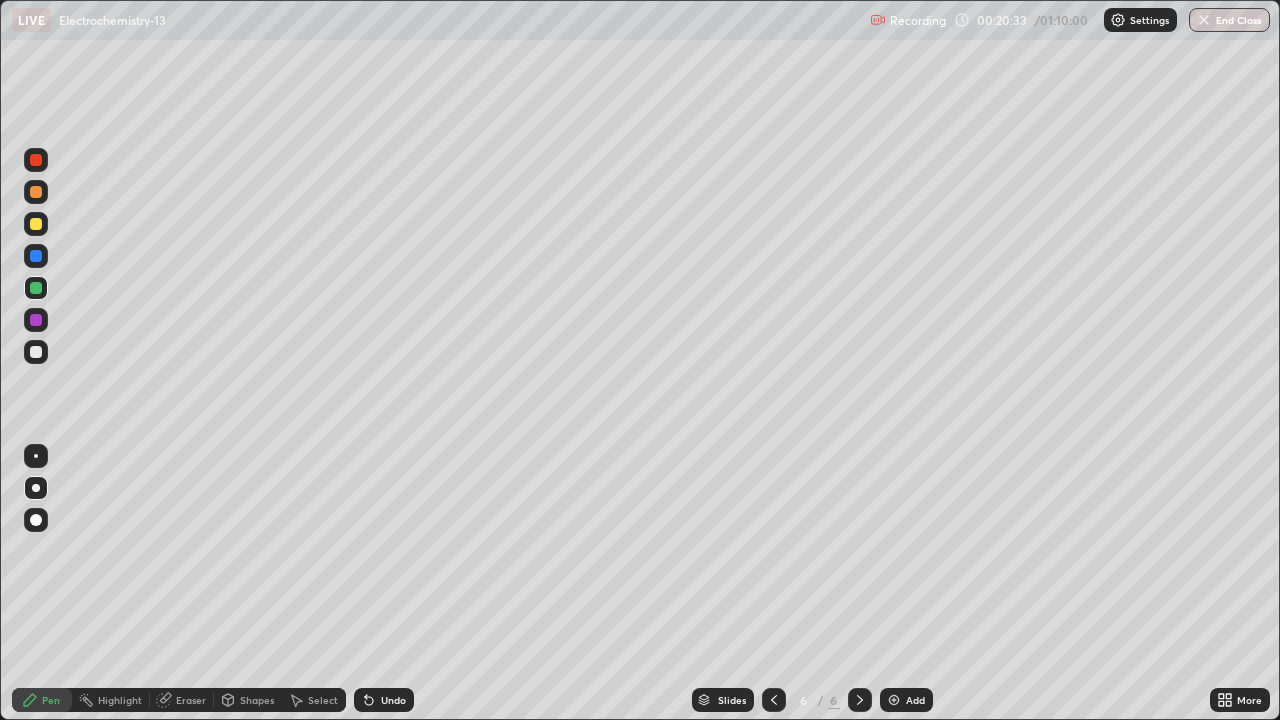 click at bounding box center [36, 224] 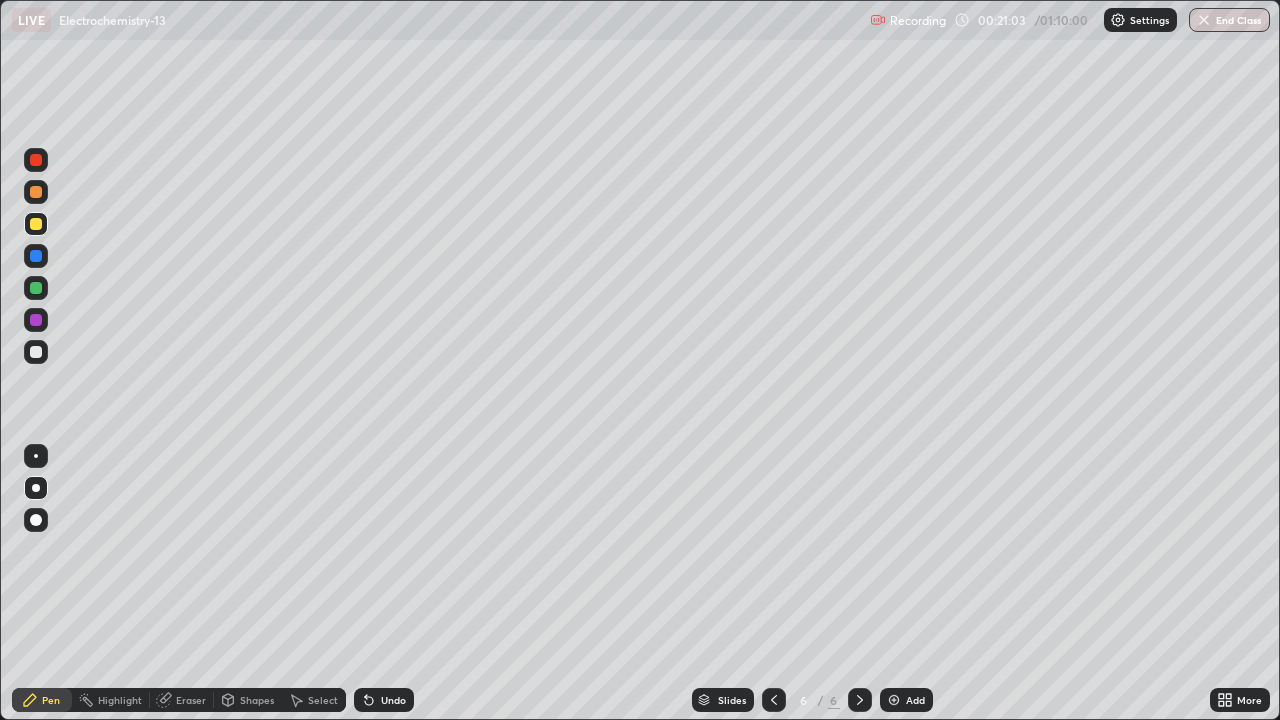 click at bounding box center [36, 352] 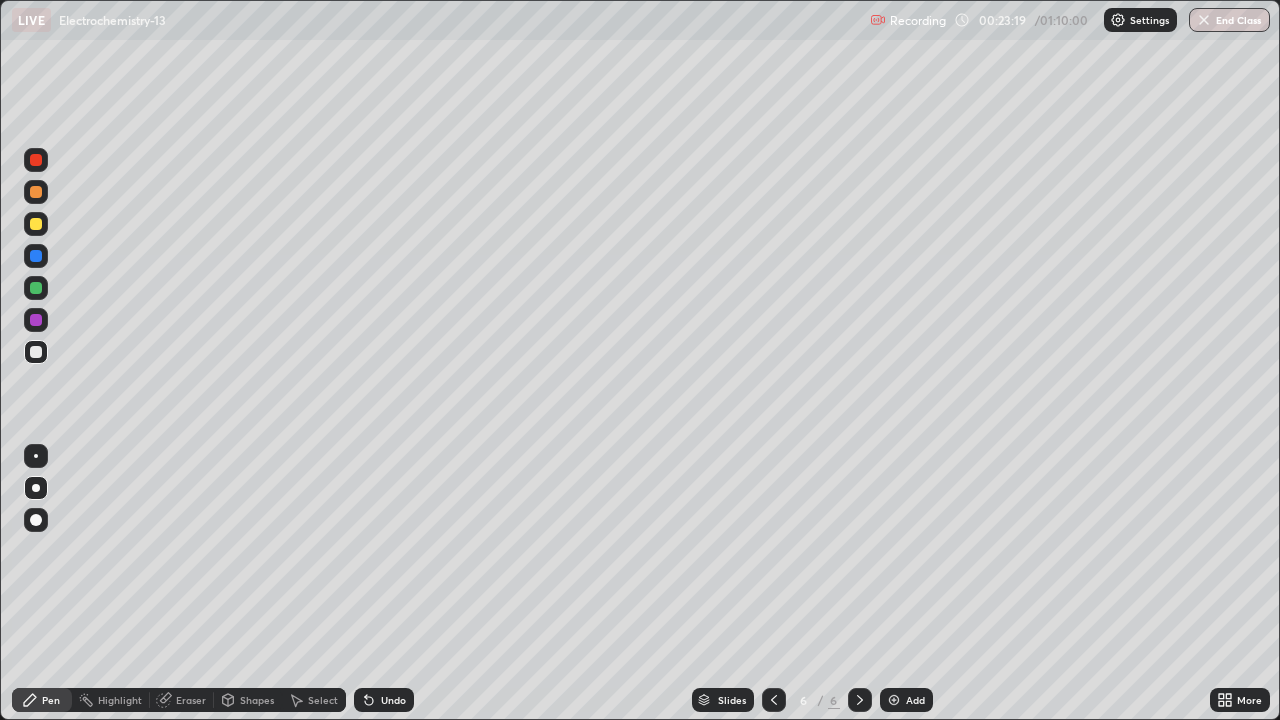 click 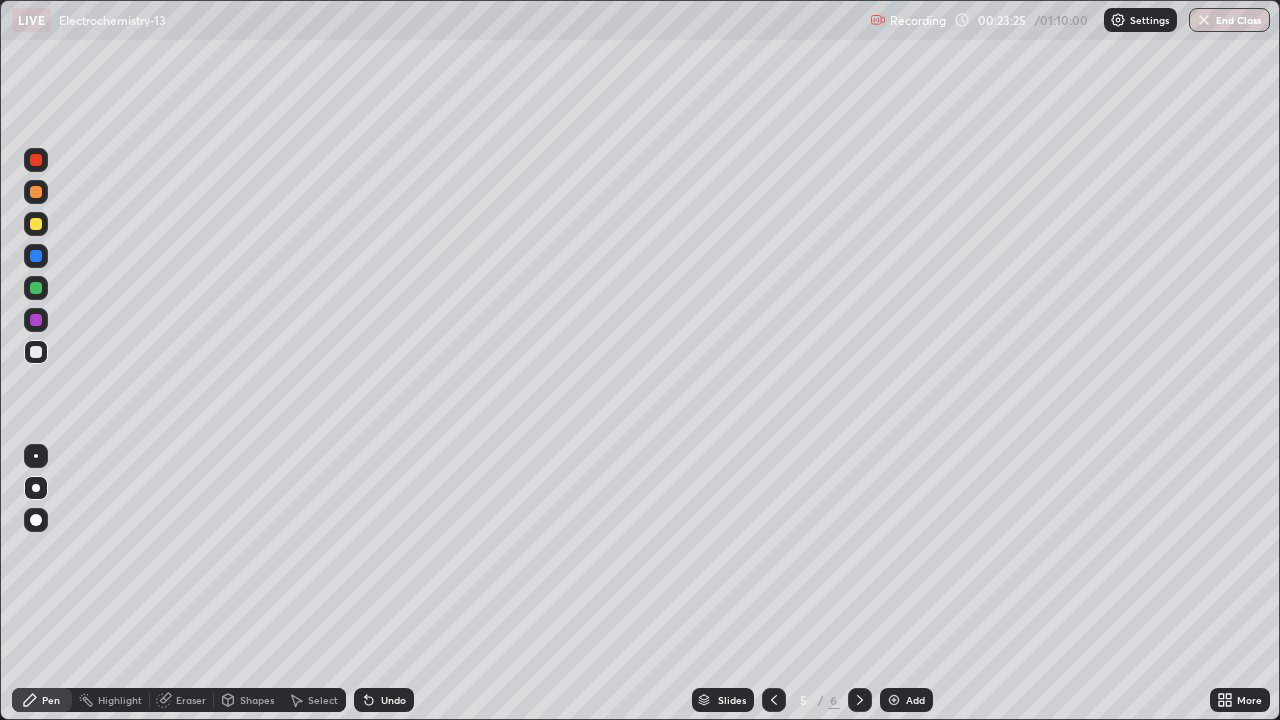 click 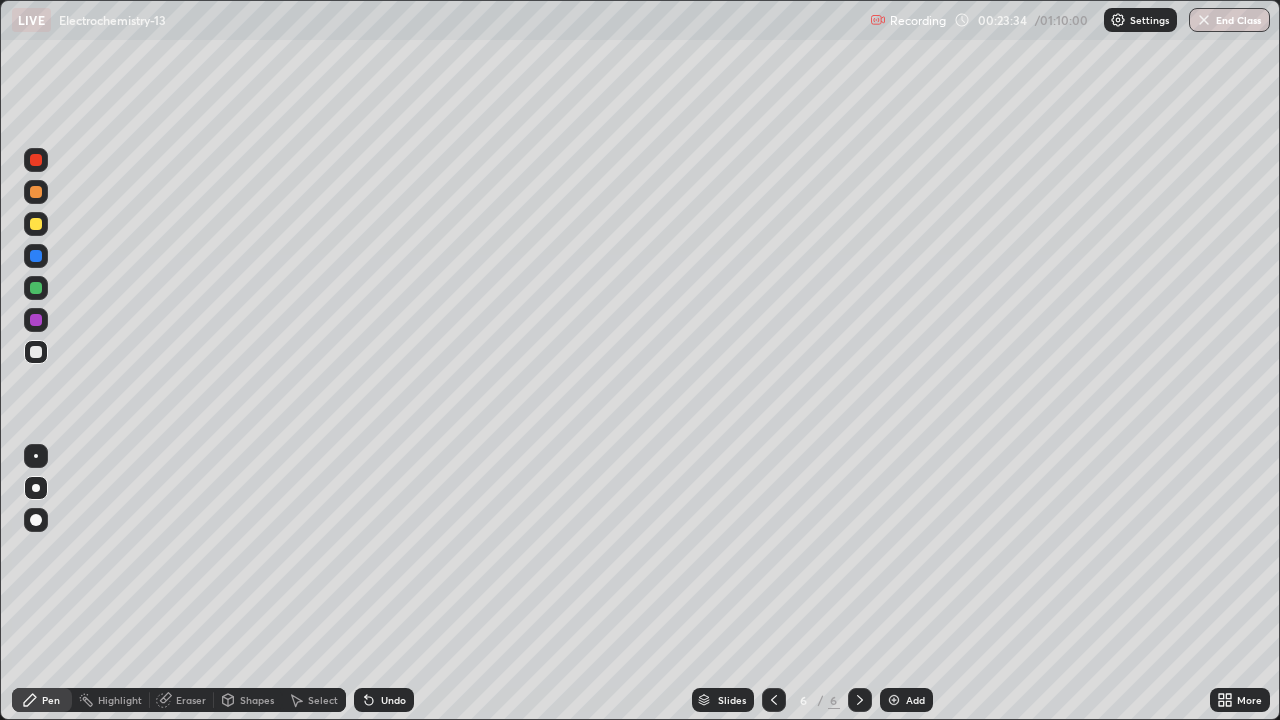 click at bounding box center [36, 192] 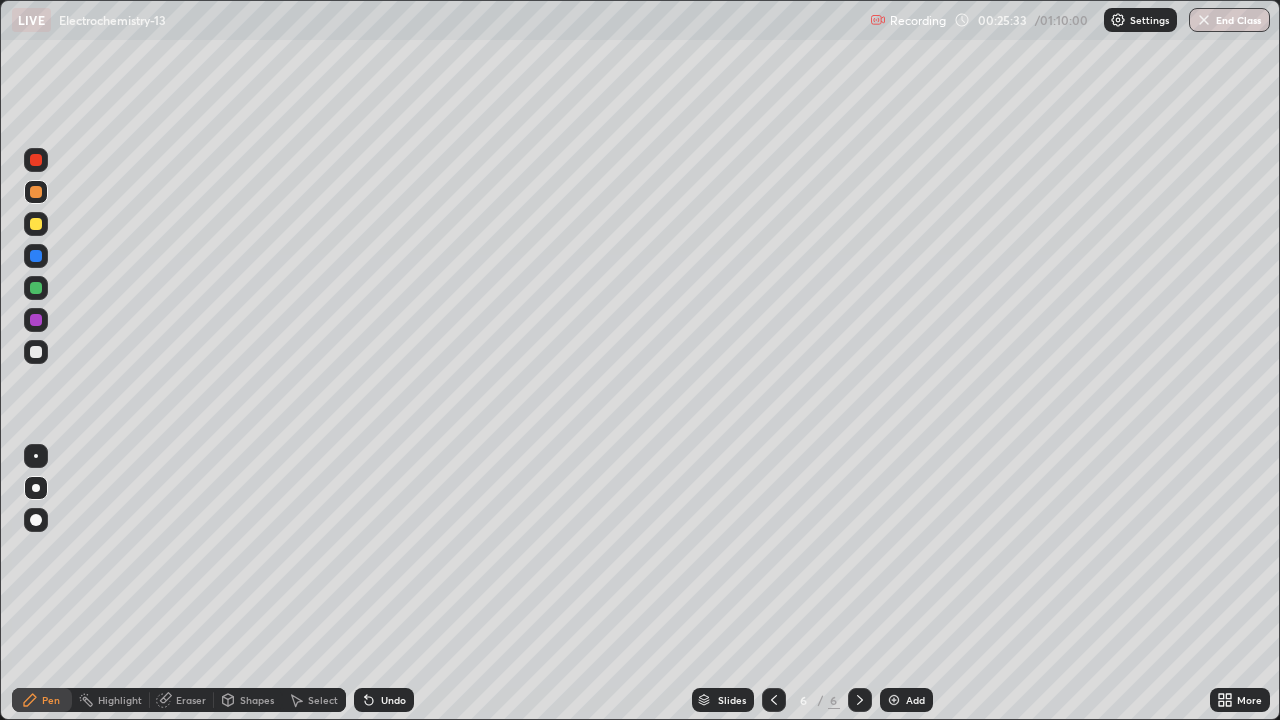 click 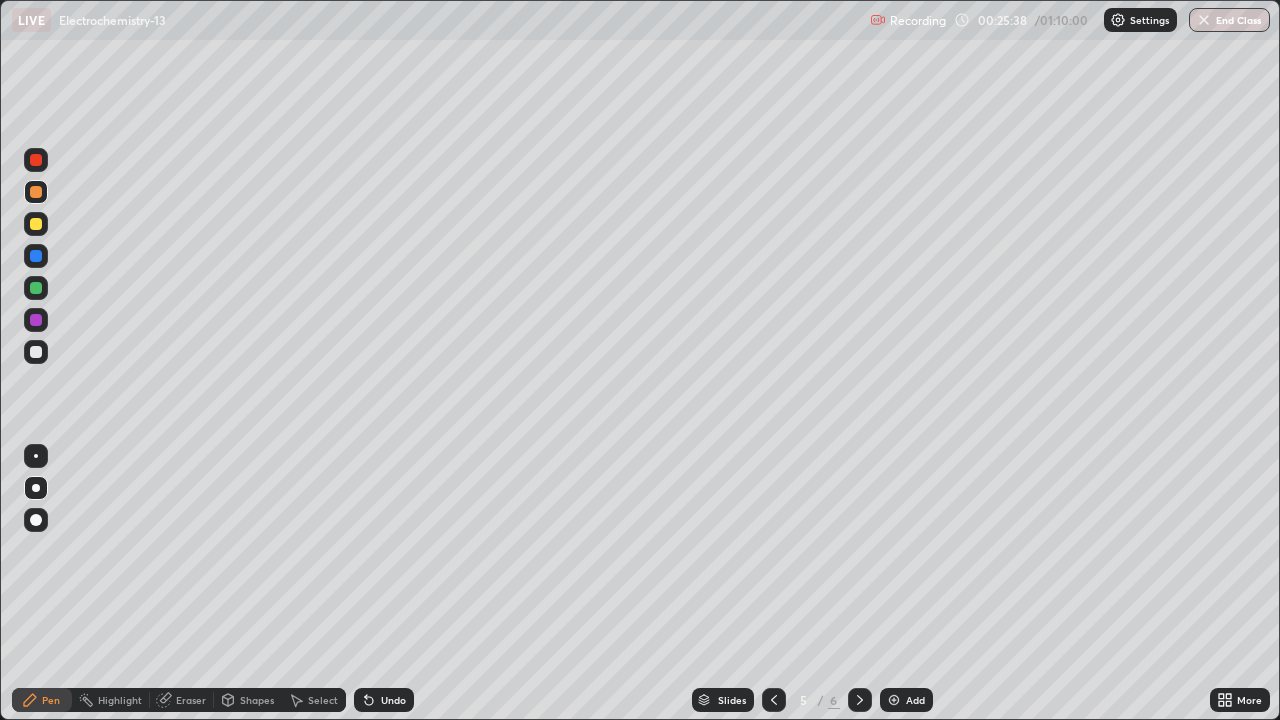 click 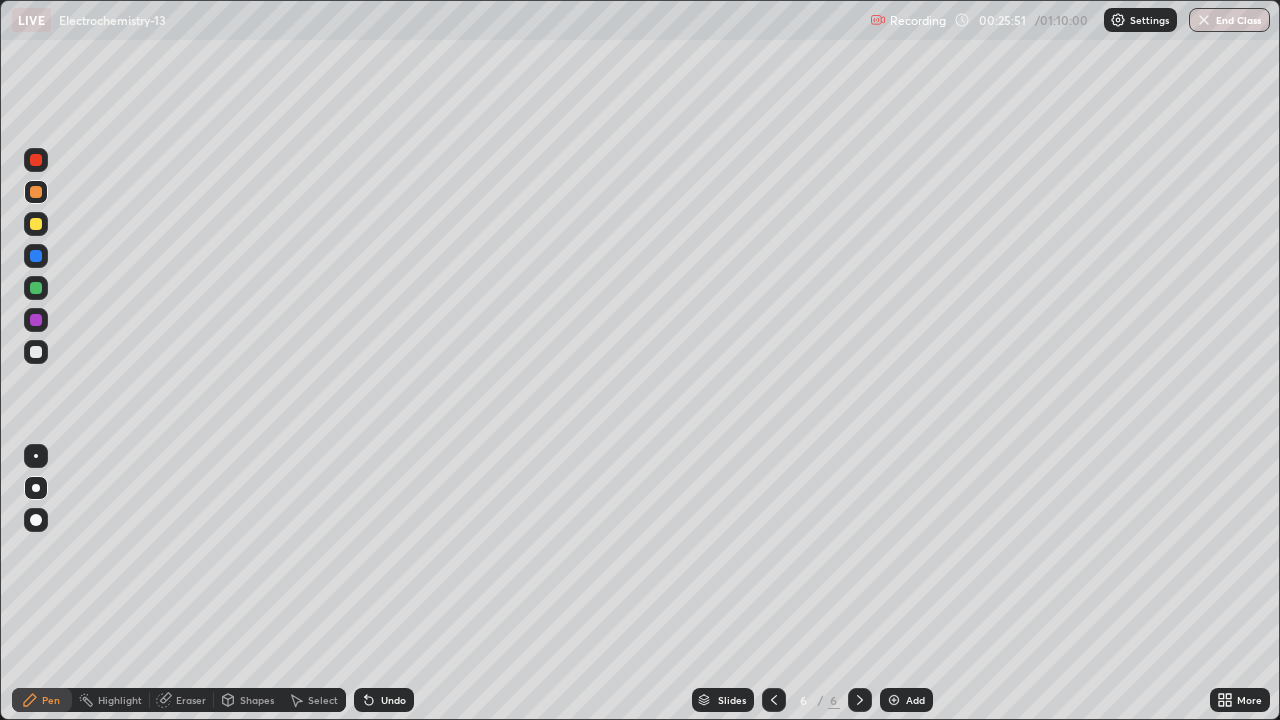 click at bounding box center [36, 224] 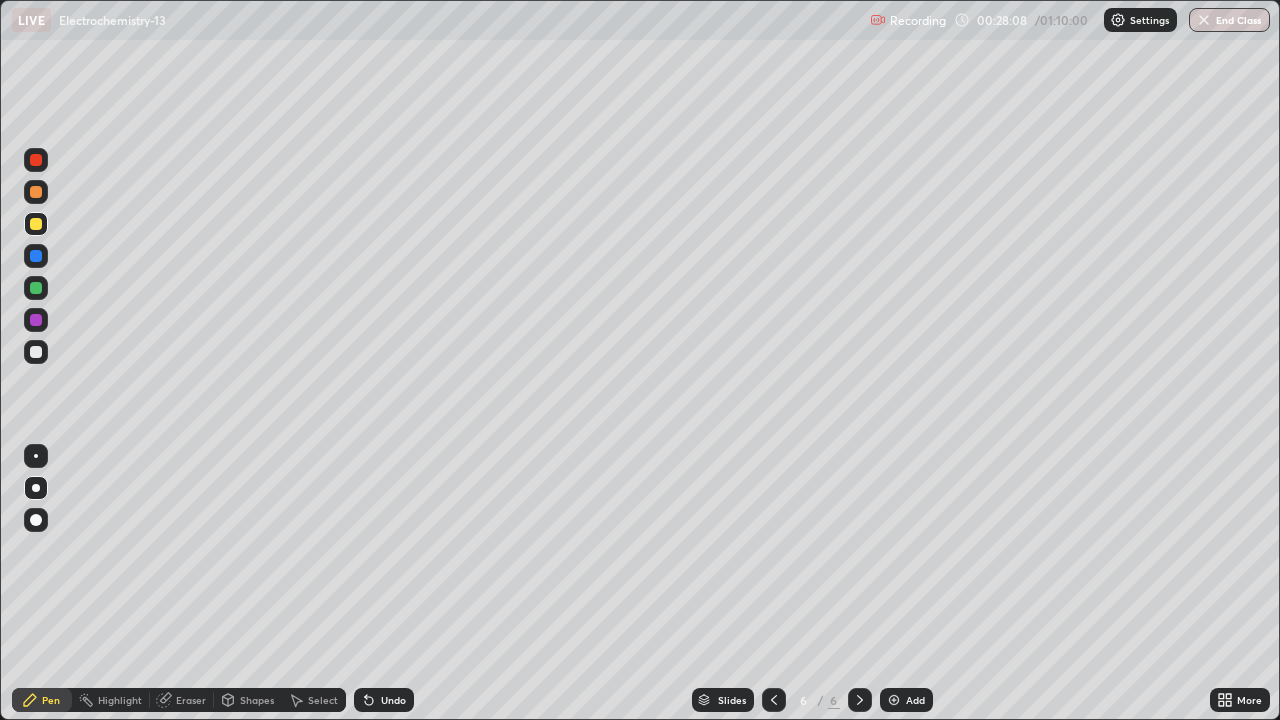 click at bounding box center (36, 288) 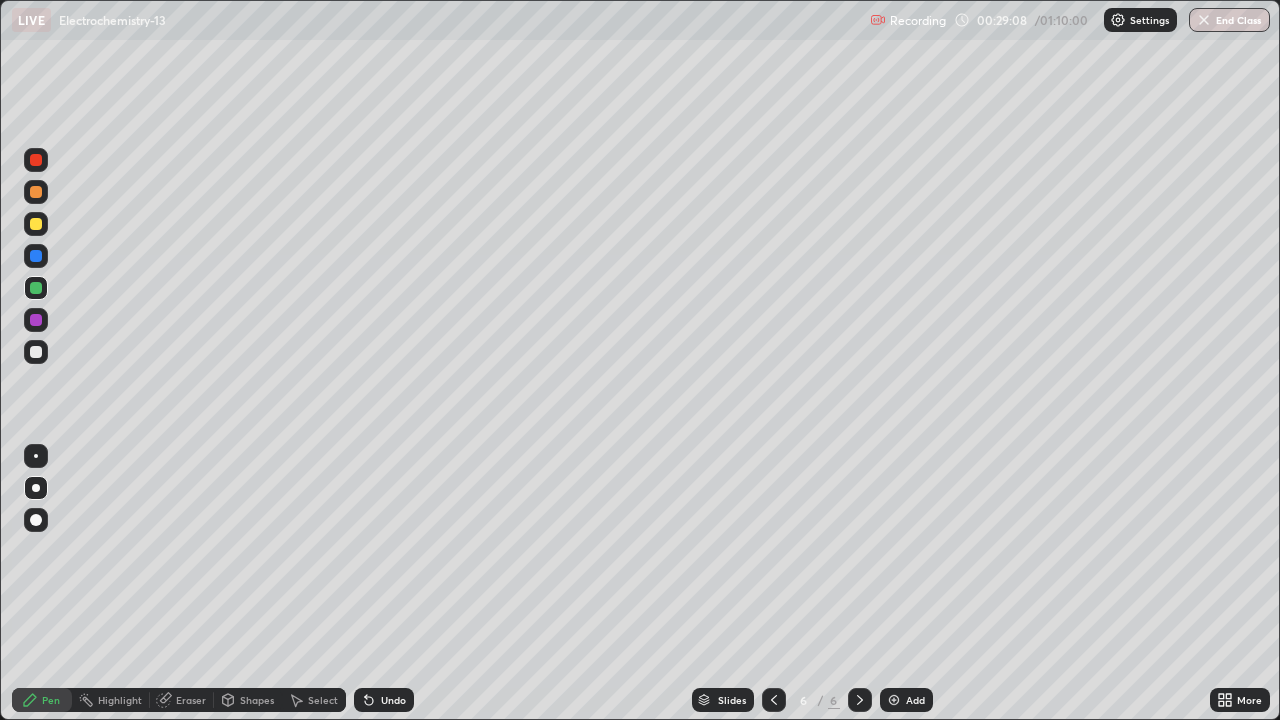 click at bounding box center (36, 352) 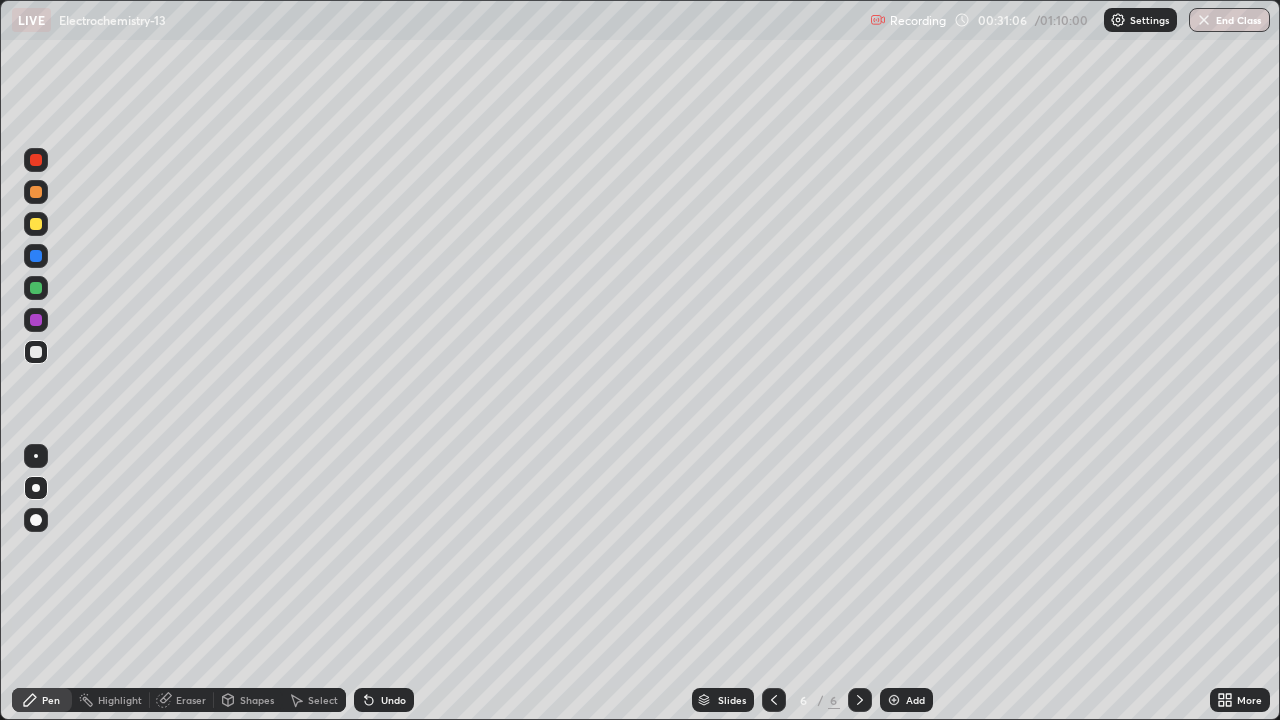 click on "Slides 6 / 6 Add" at bounding box center [812, 700] 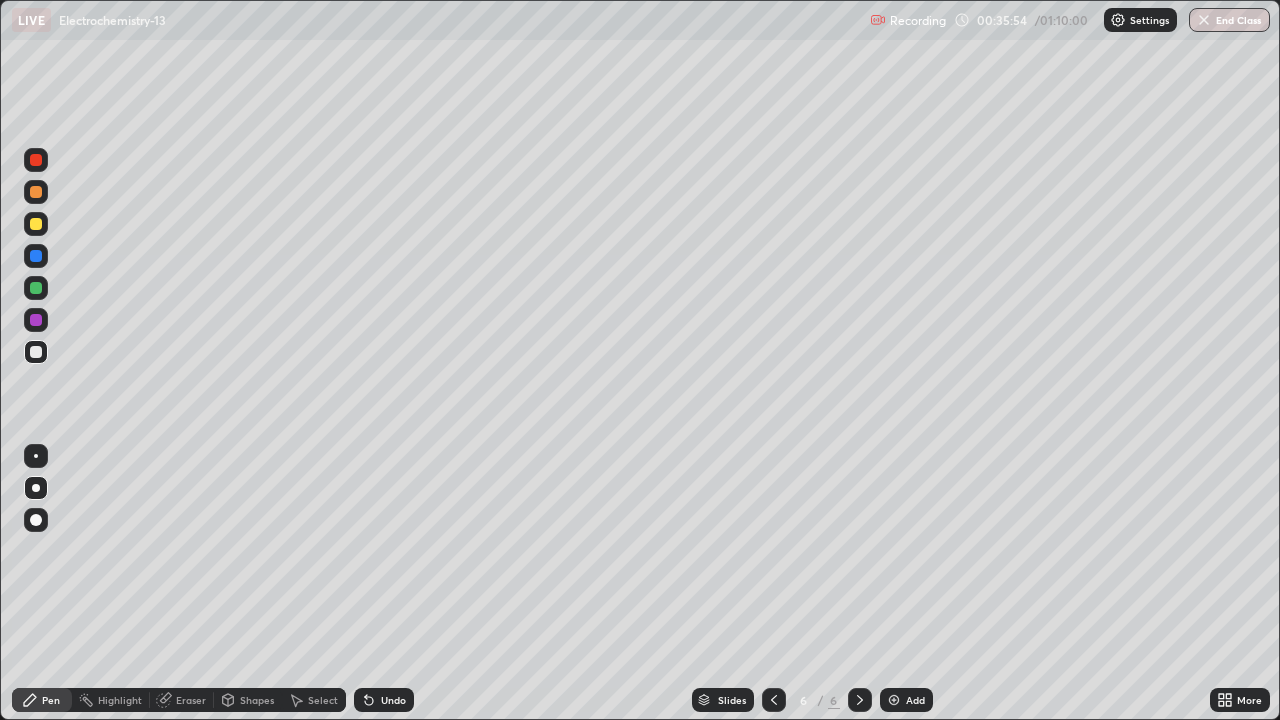click at bounding box center [894, 700] 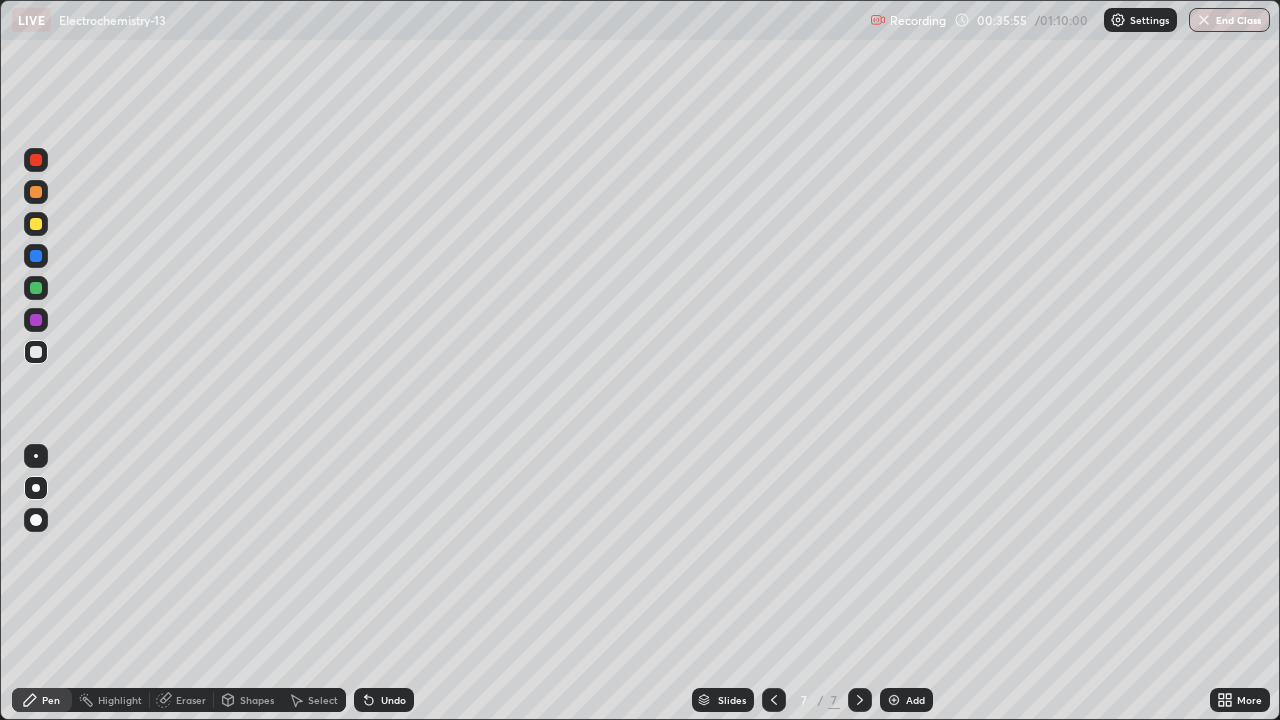click at bounding box center (36, 224) 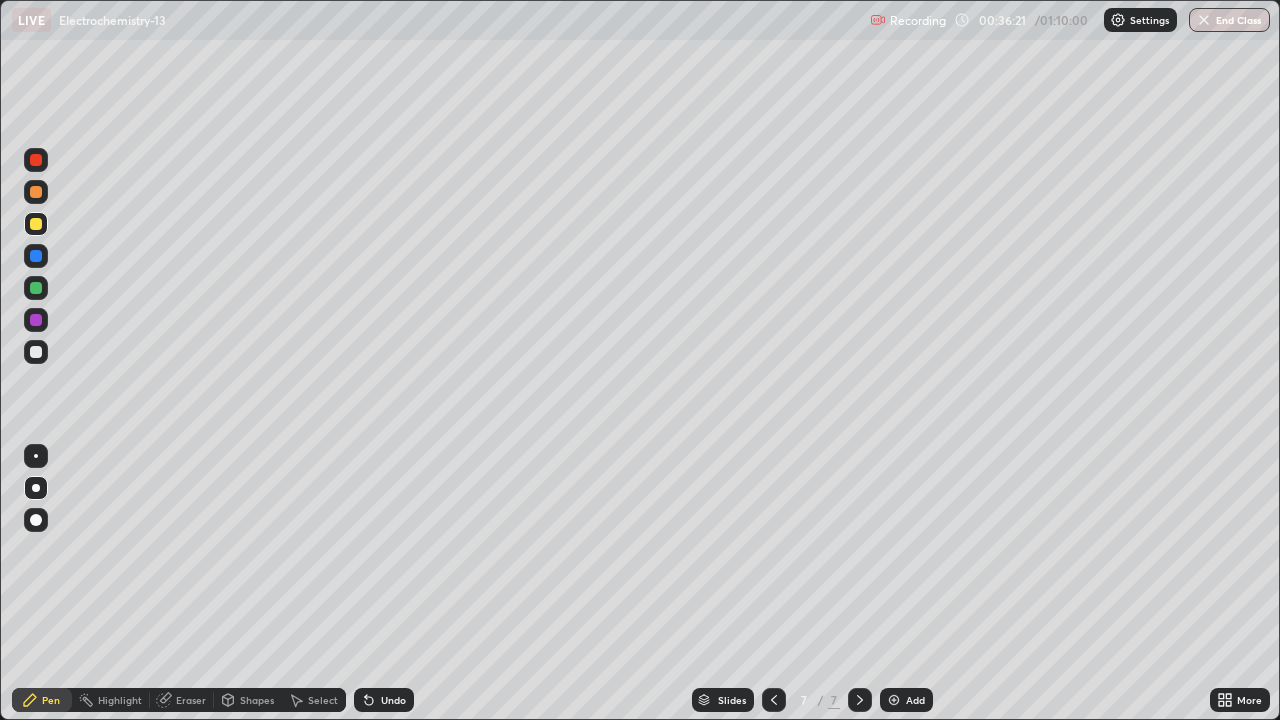 click on "Undo" at bounding box center (393, 700) 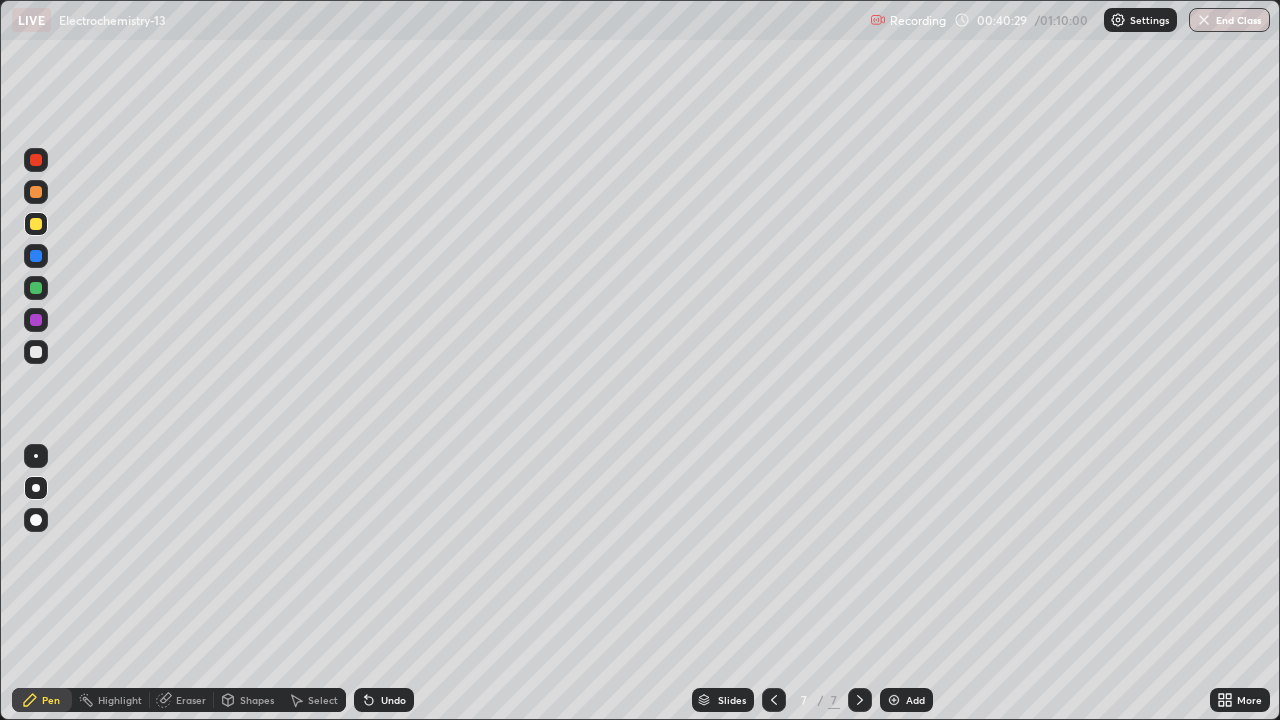 click 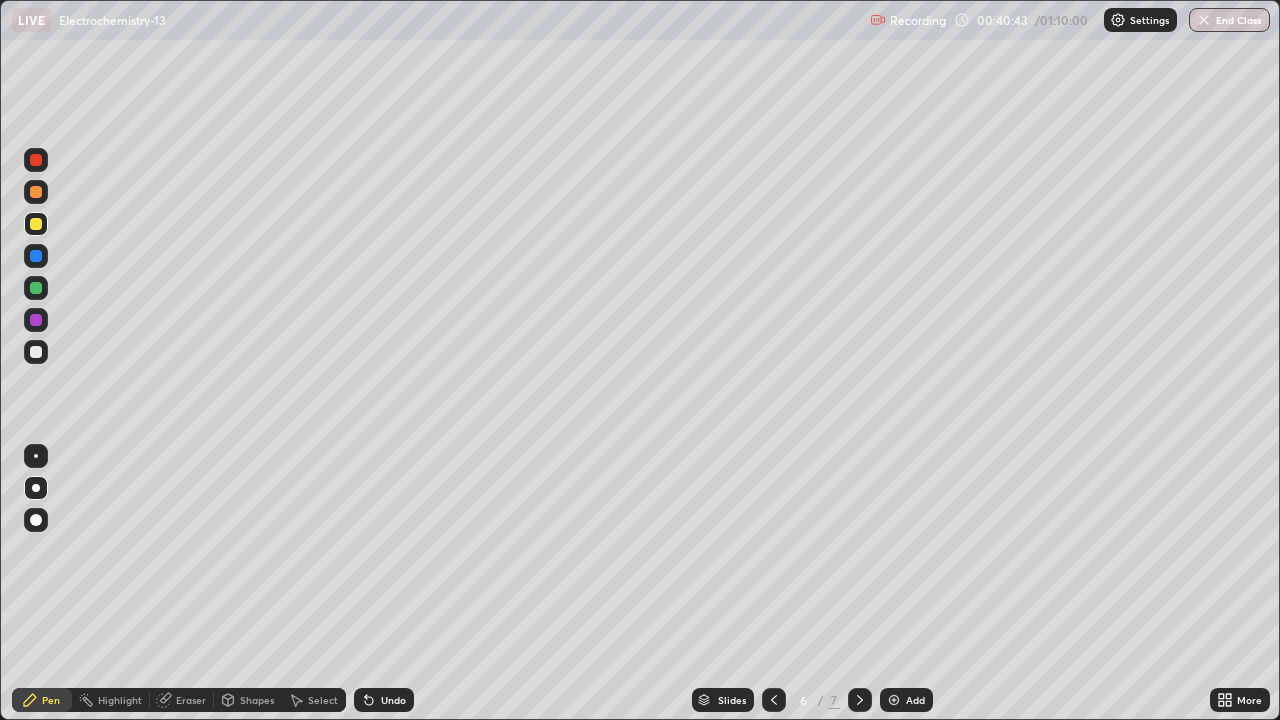 click 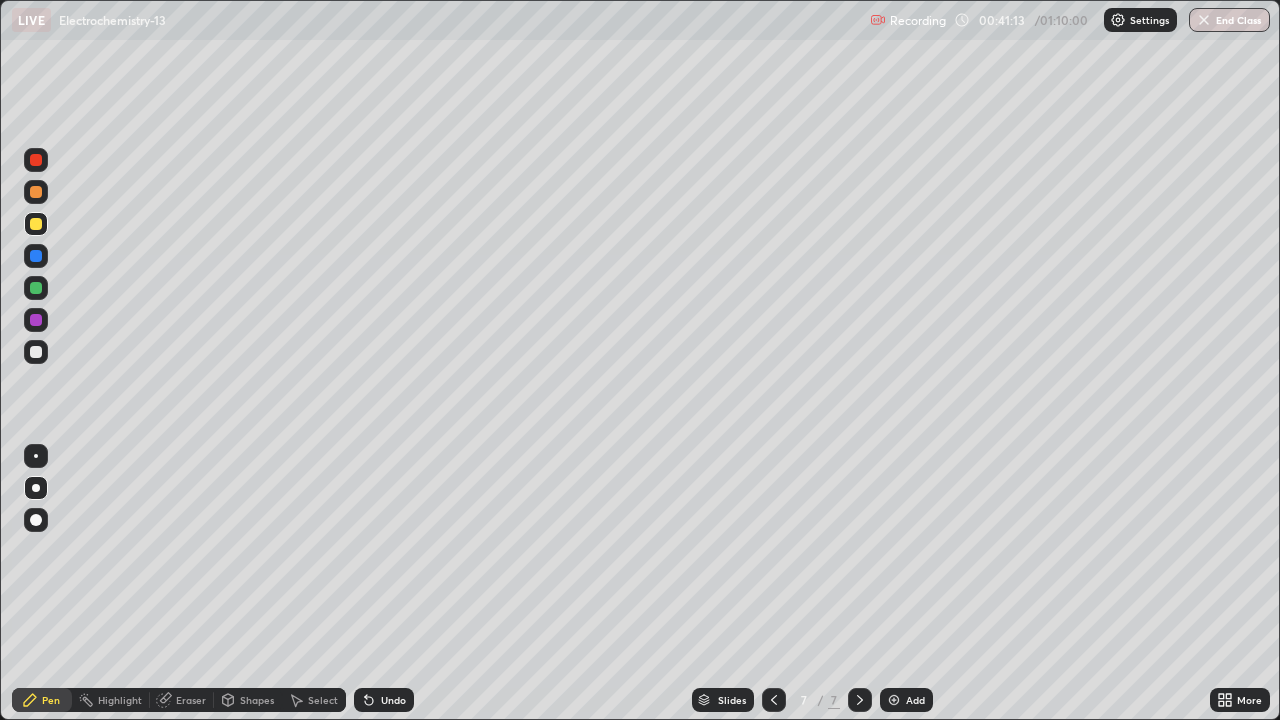 click on "Add" at bounding box center (915, 700) 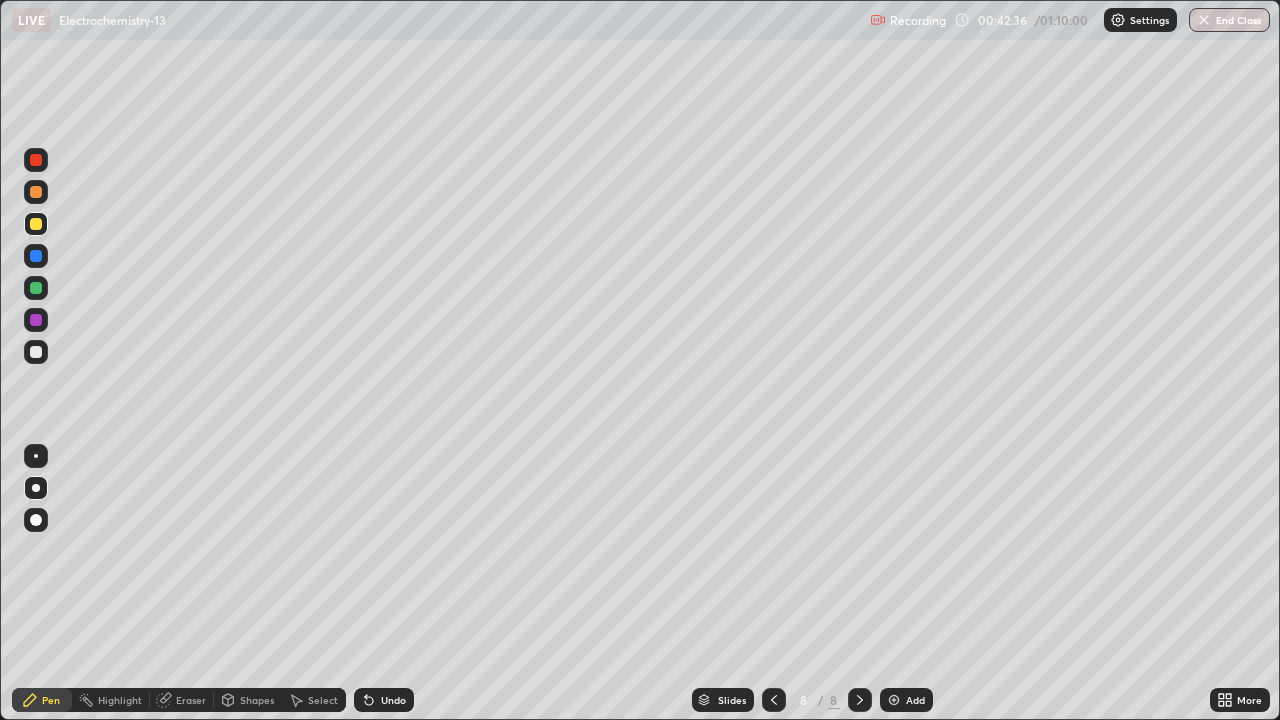 click on "Undo" at bounding box center (393, 700) 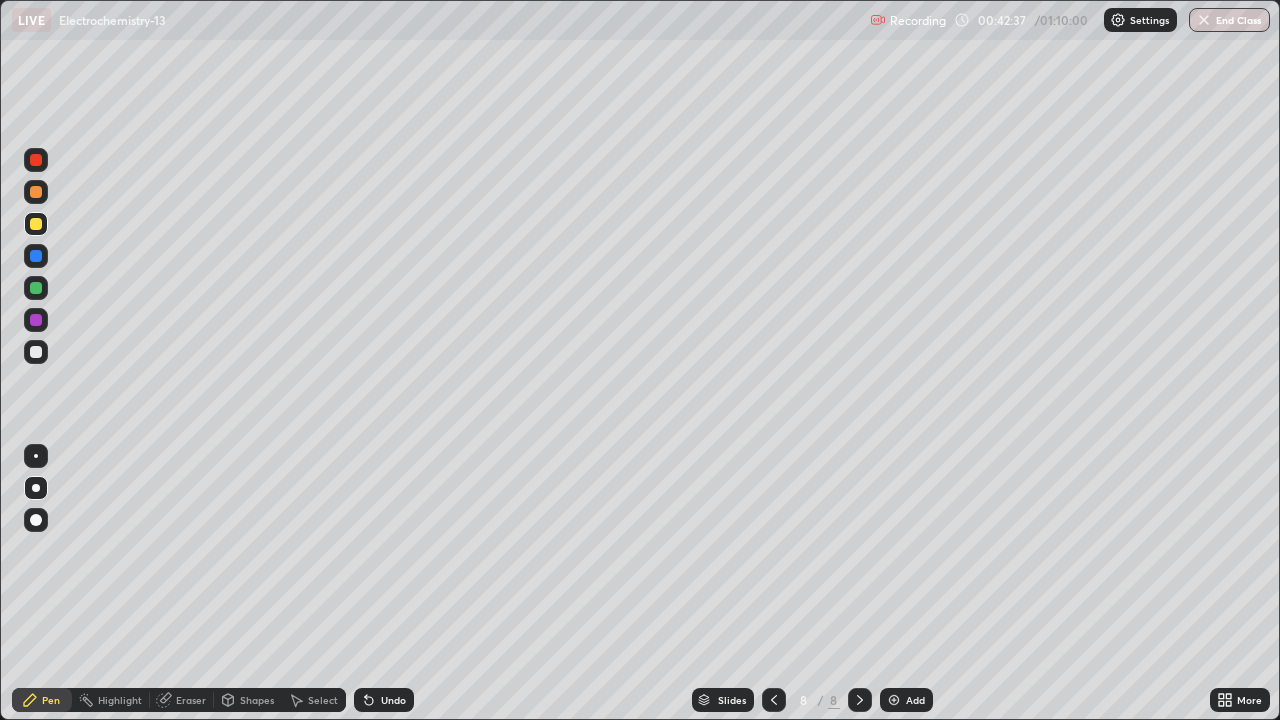 click on "Undo" at bounding box center (384, 700) 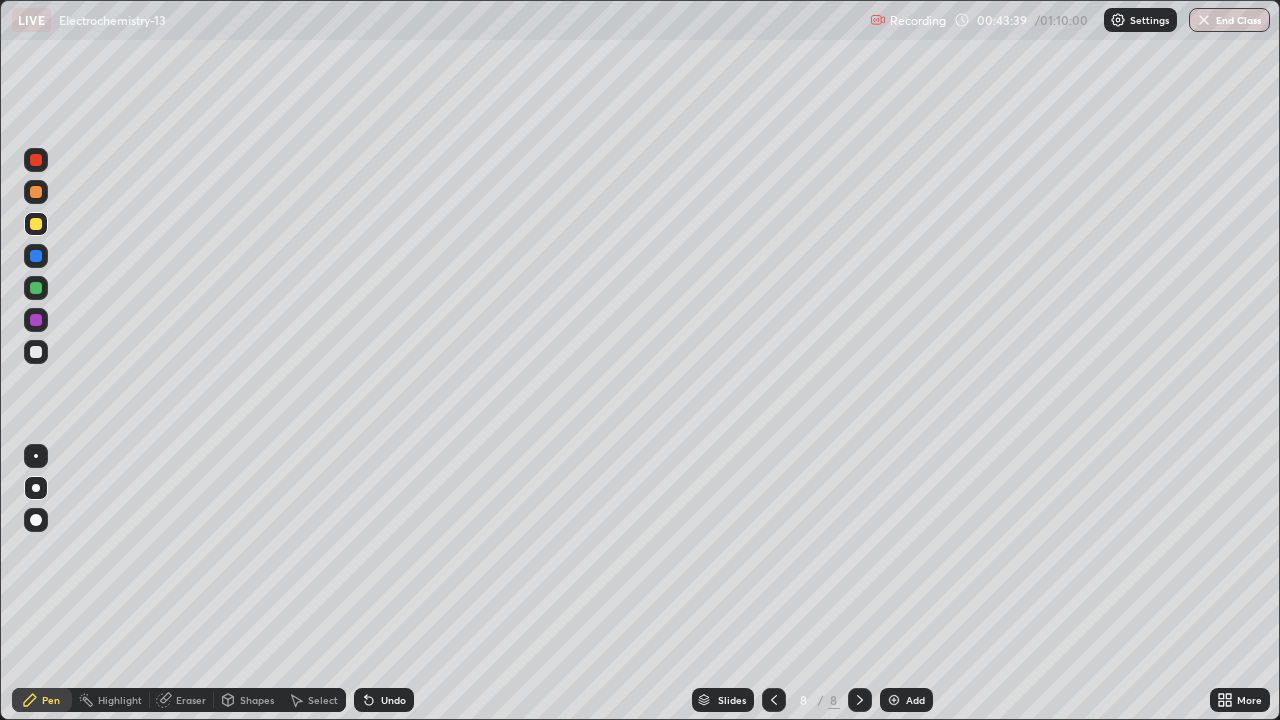 click at bounding box center [36, 288] 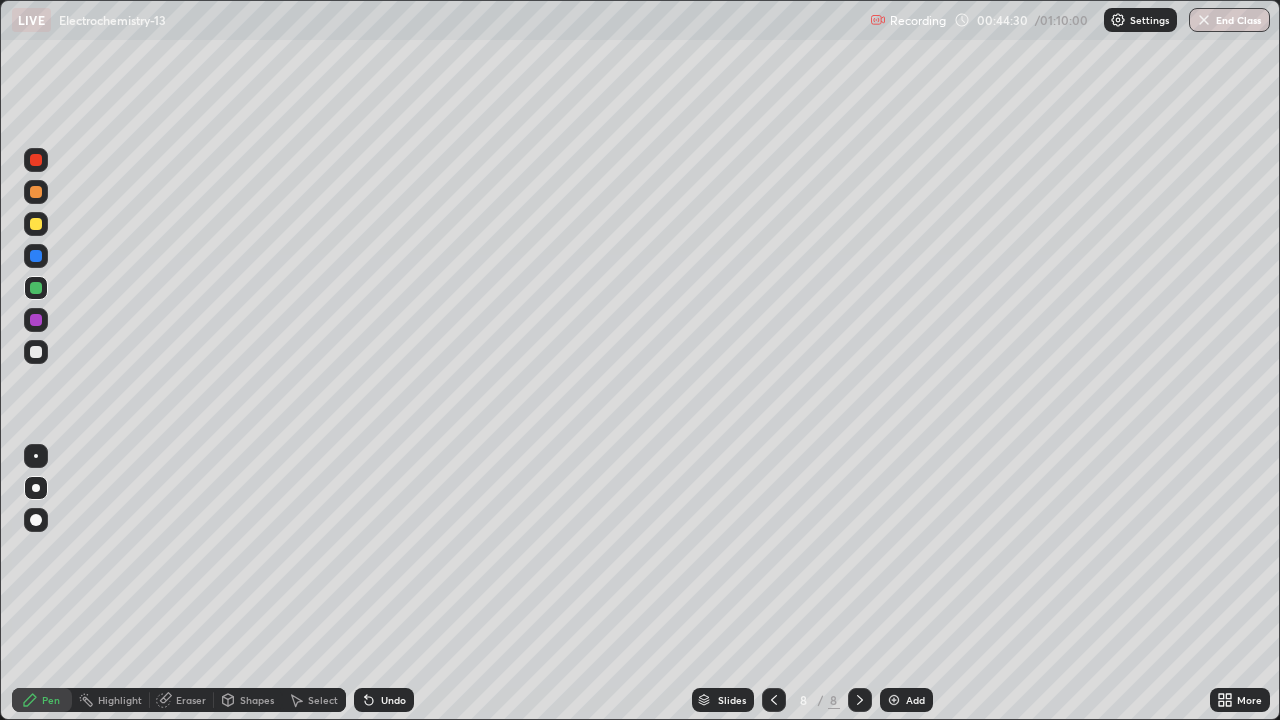 click 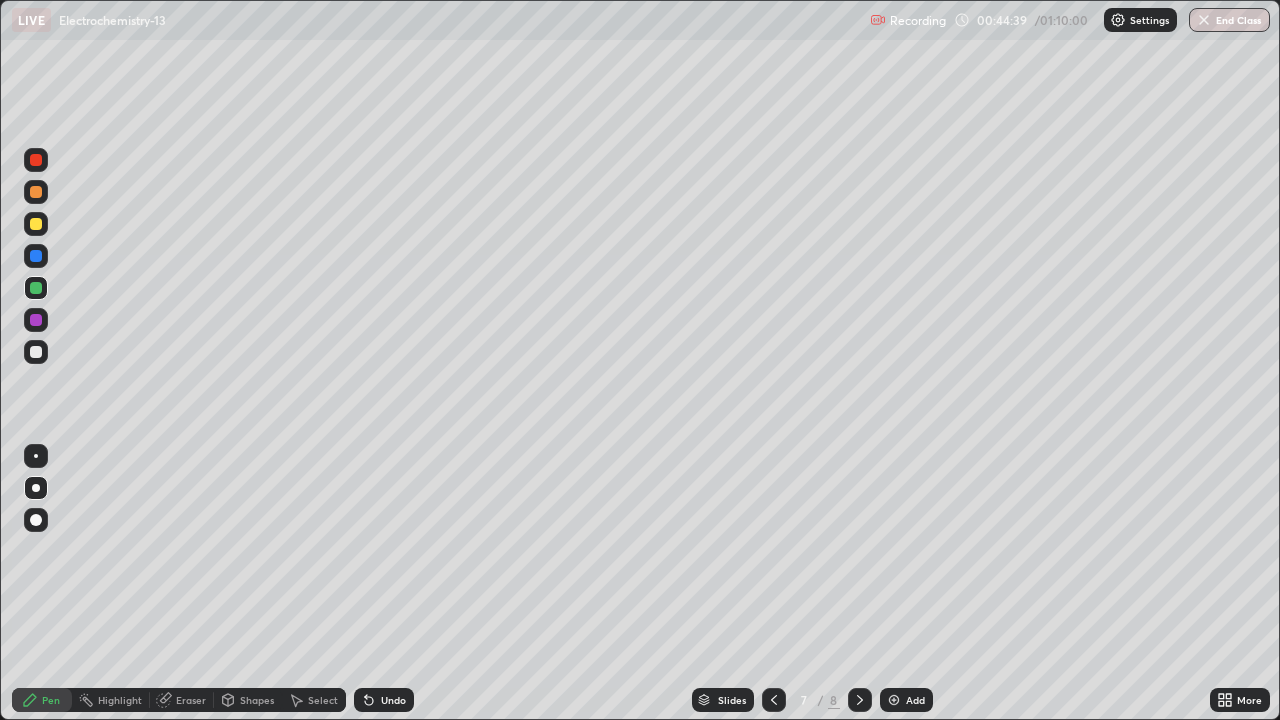 click 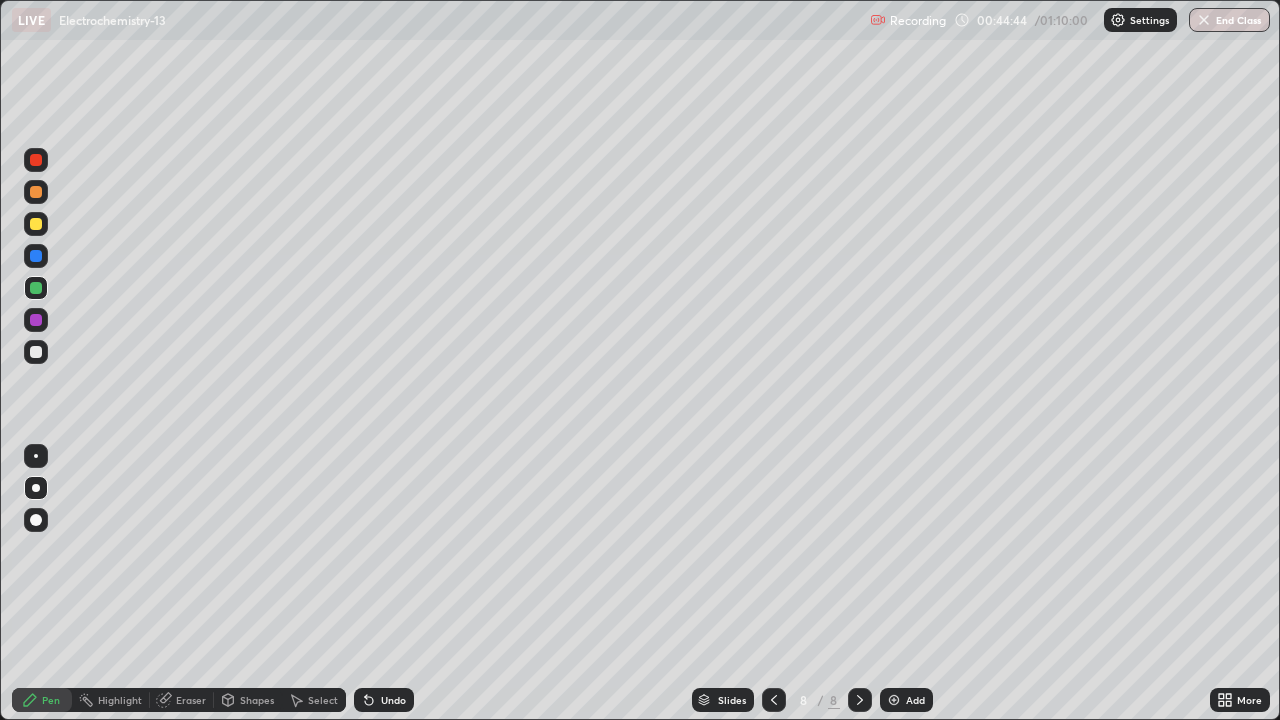 click at bounding box center [894, 700] 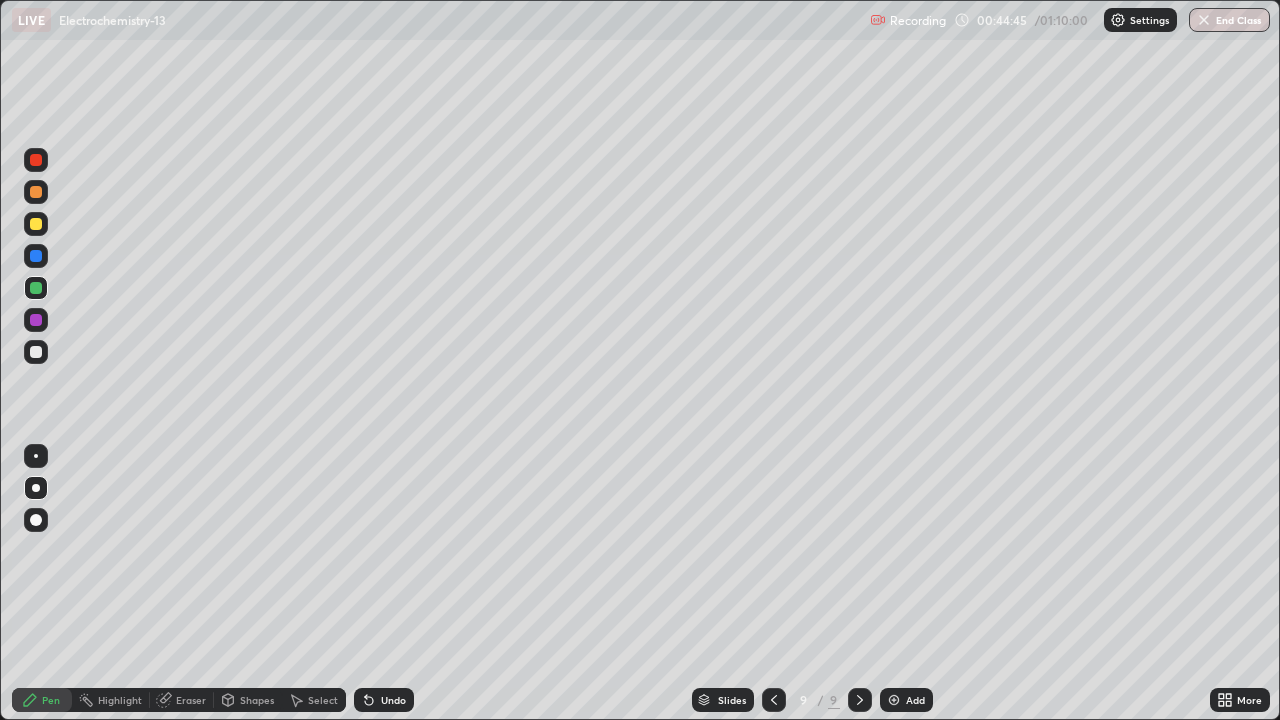 click at bounding box center [36, 224] 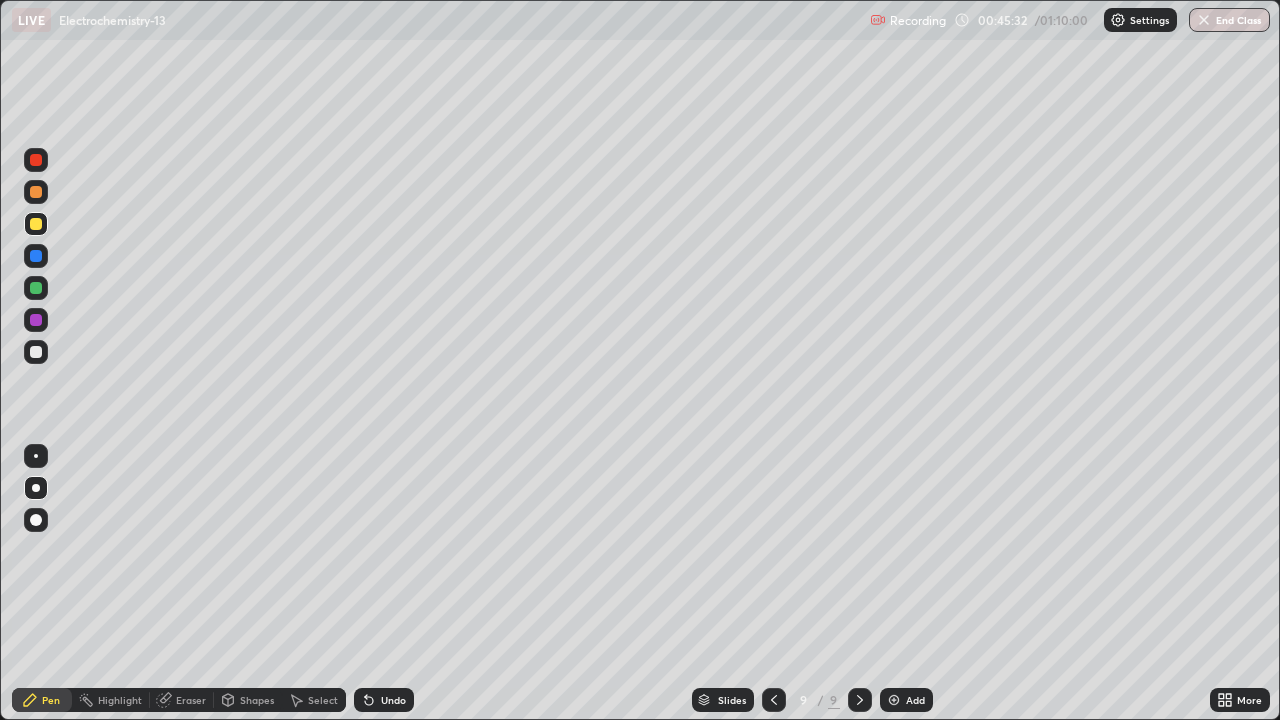click at bounding box center [36, 352] 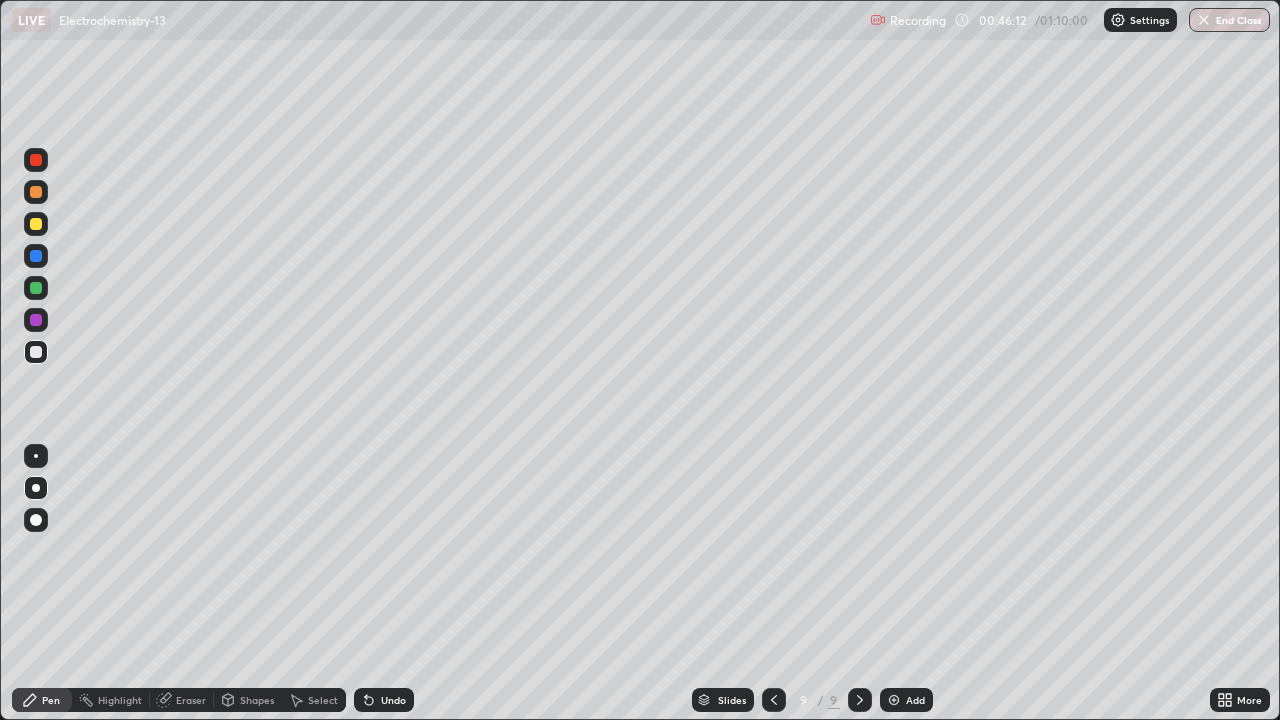 click at bounding box center [36, 224] 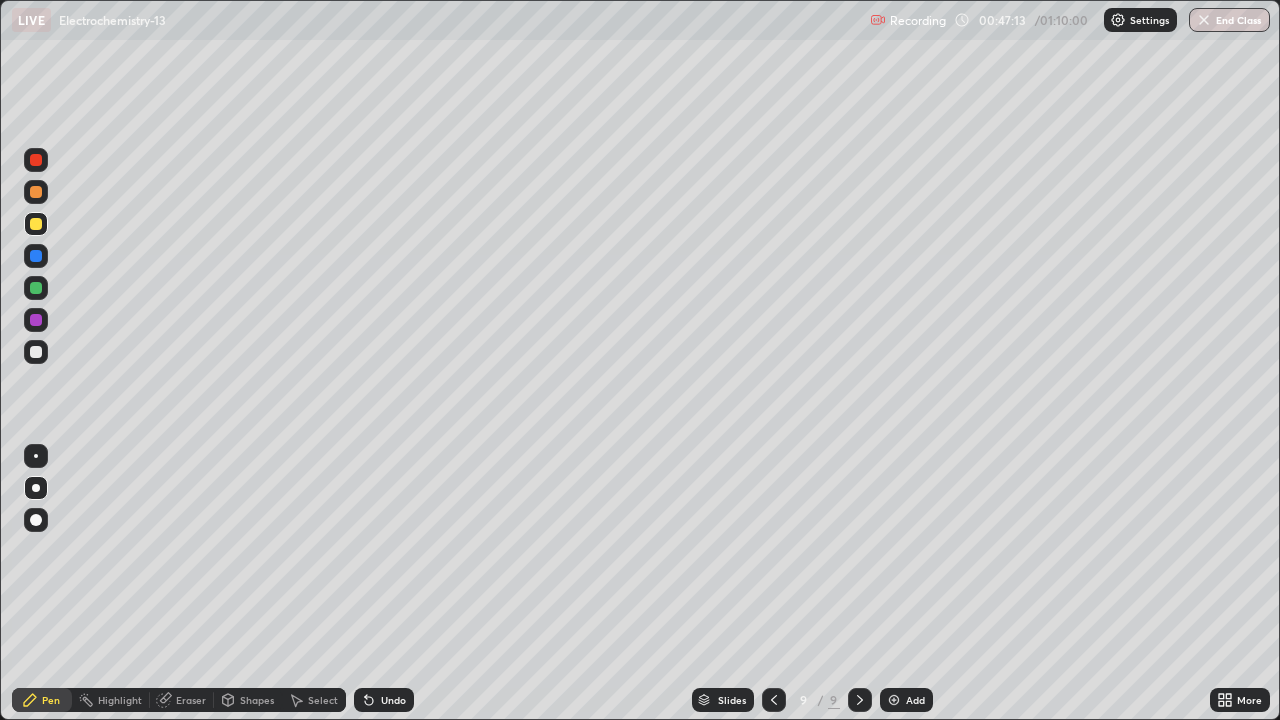 click at bounding box center [36, 288] 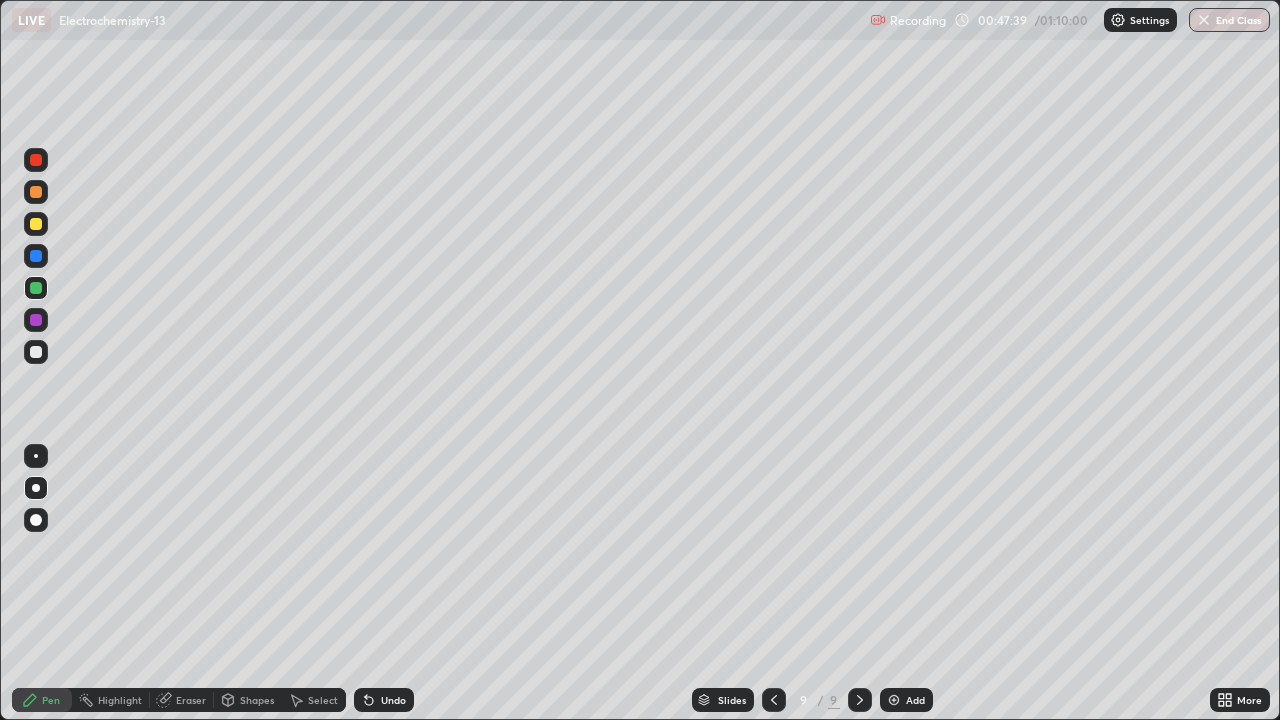 click on "Undo" at bounding box center [384, 700] 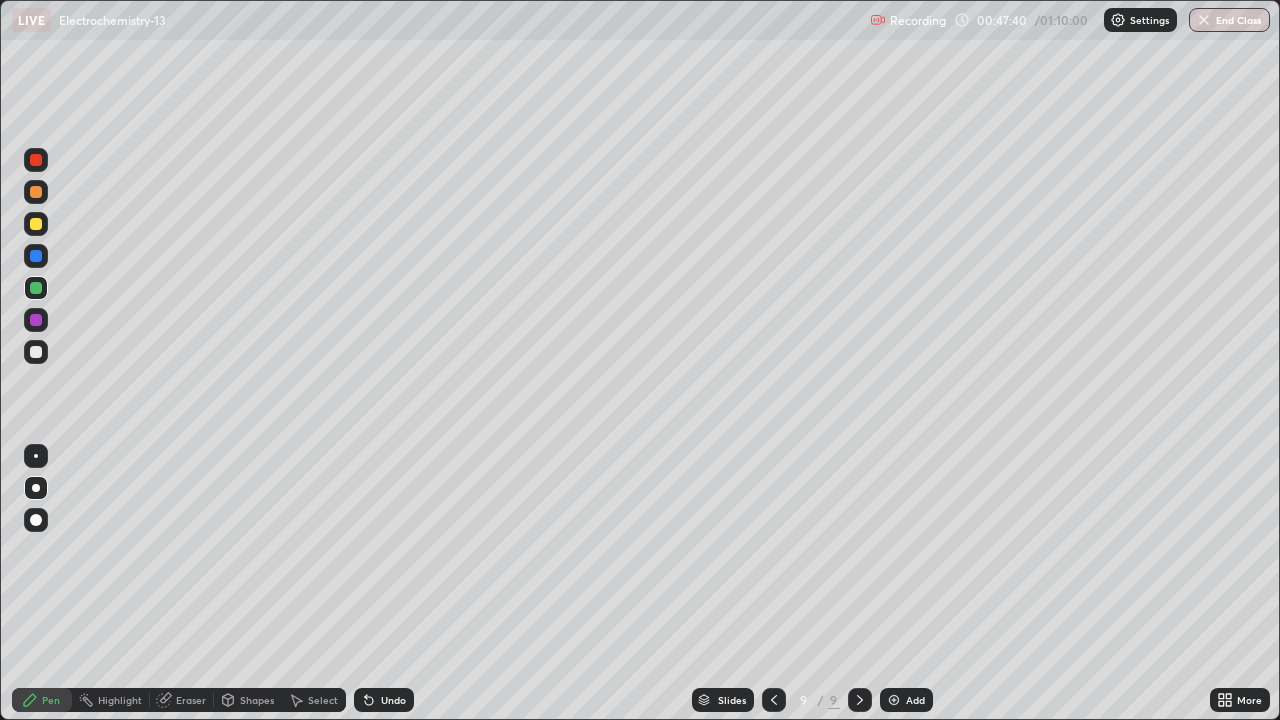 click 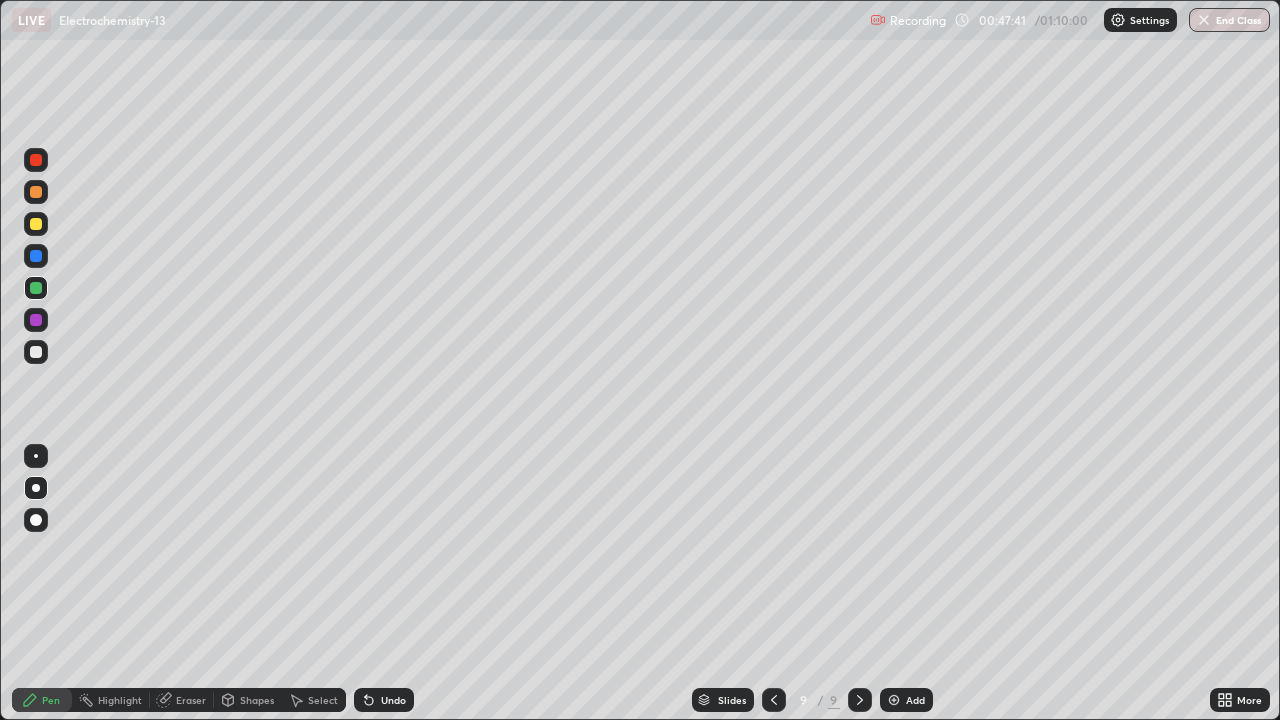 click 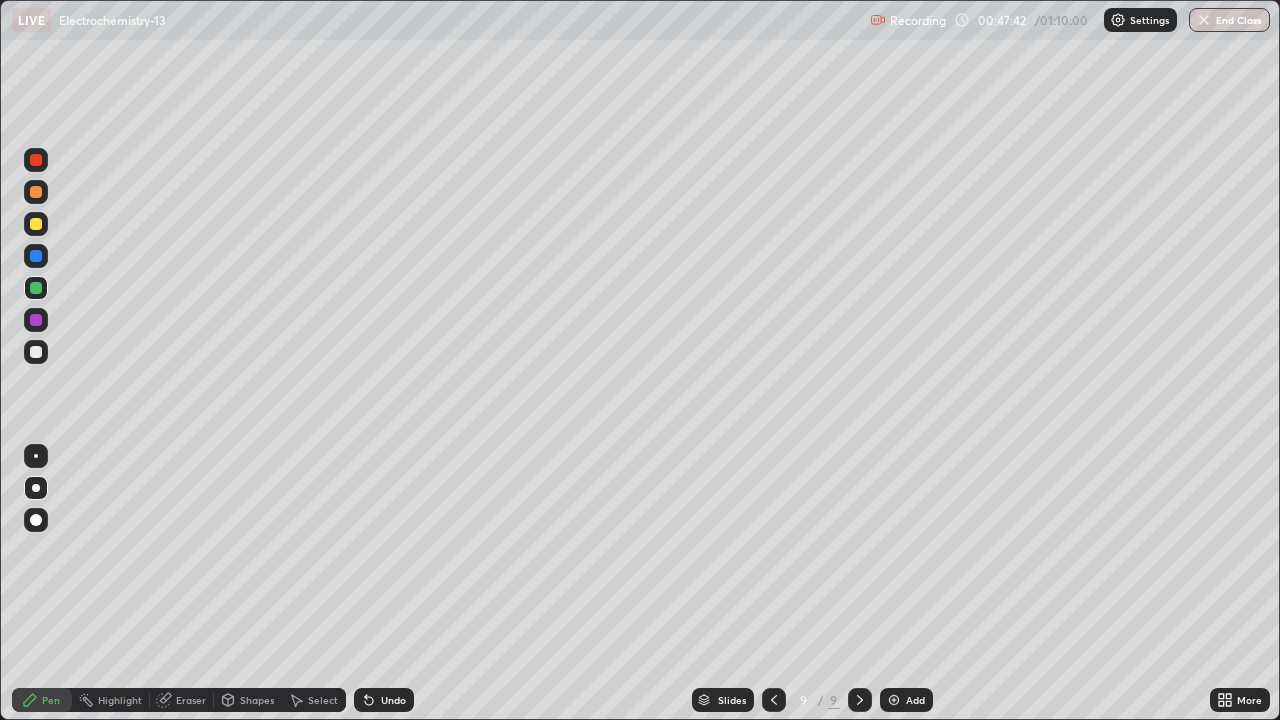 click 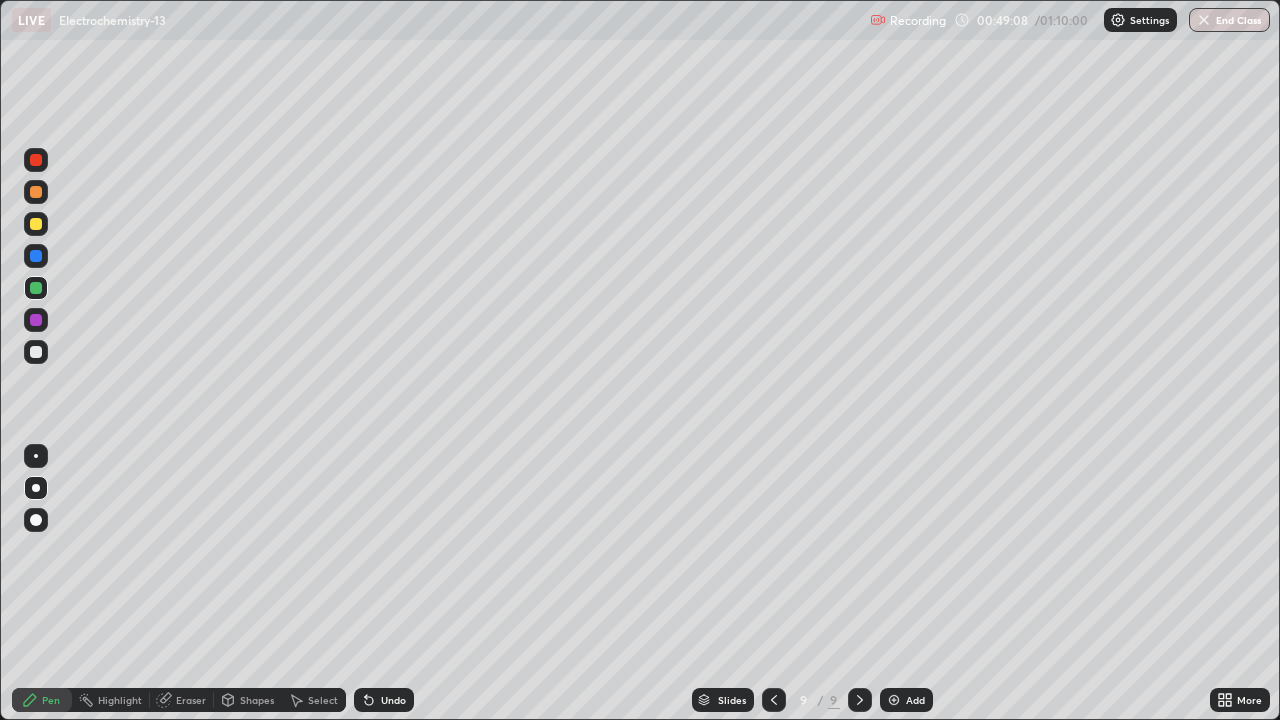 click 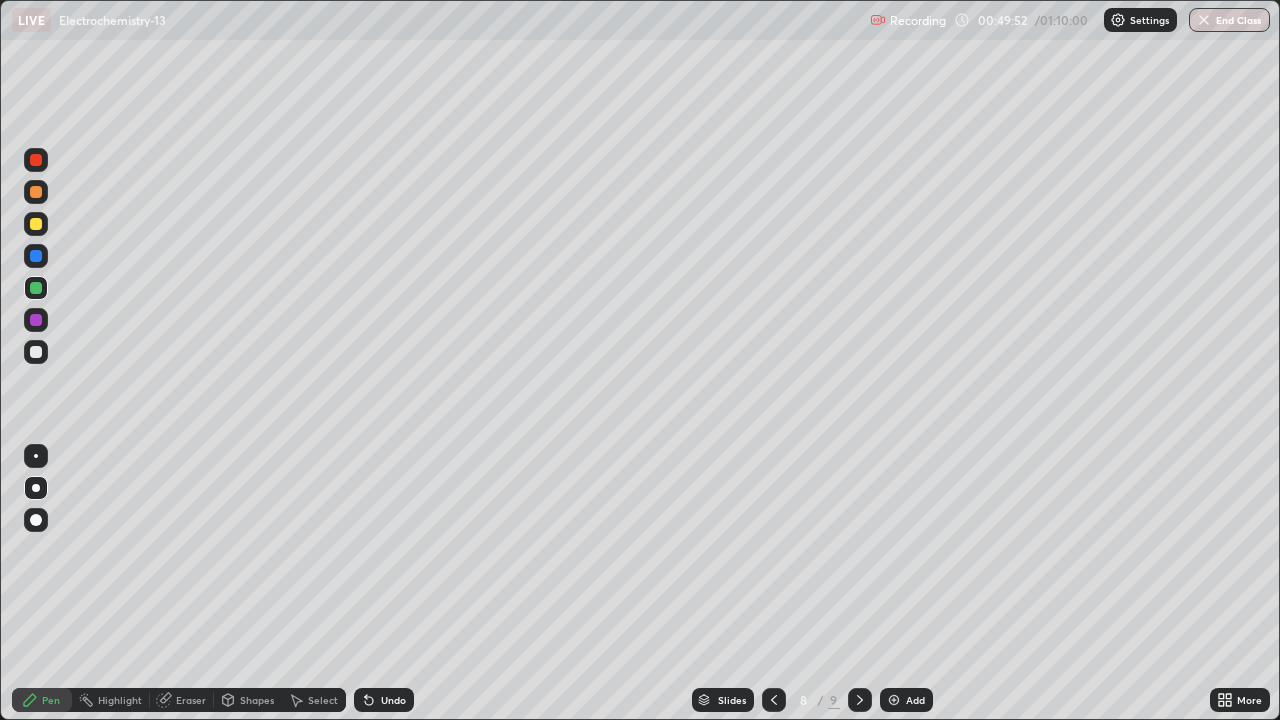 click at bounding box center [36, 192] 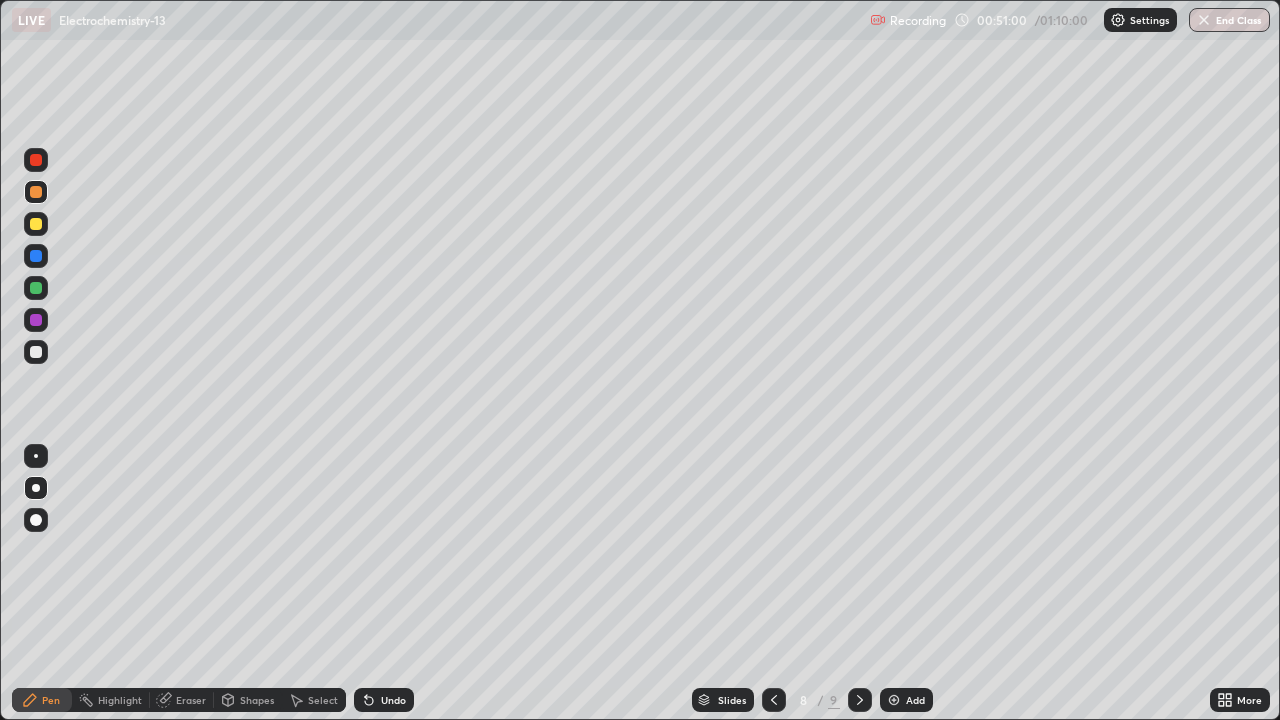 click at bounding box center (860, 700) 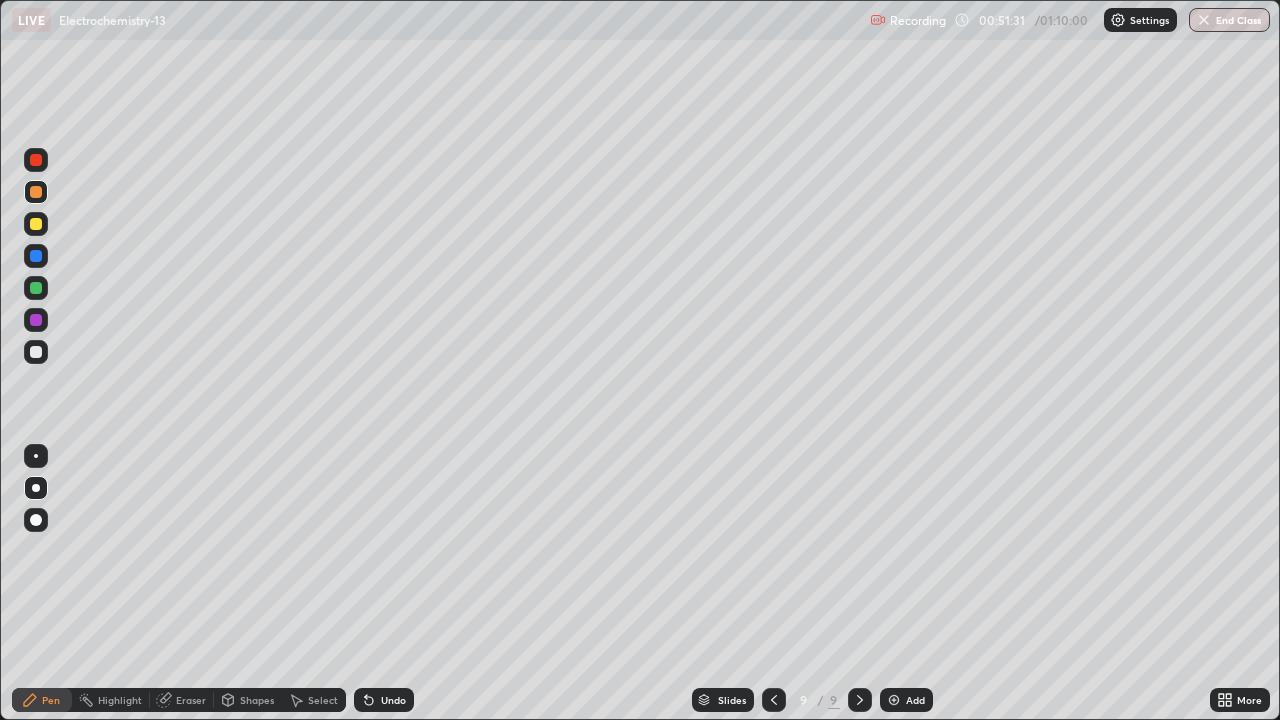 click 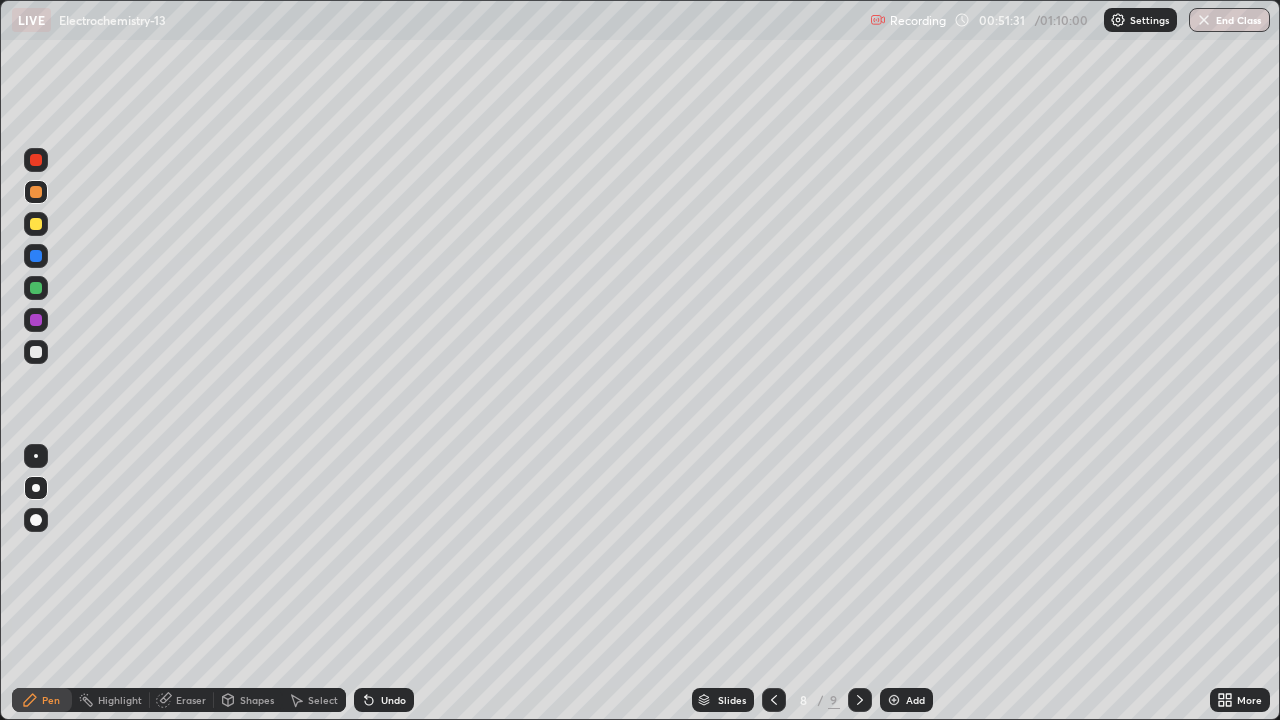 click 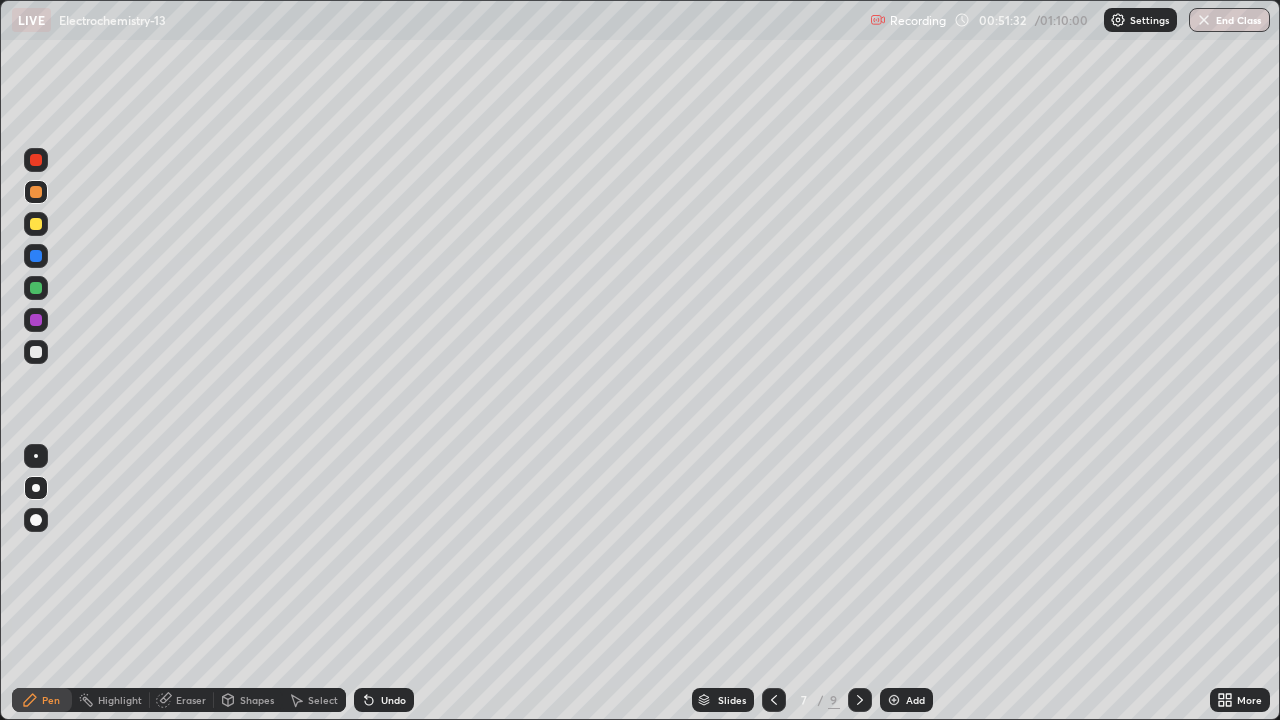 click 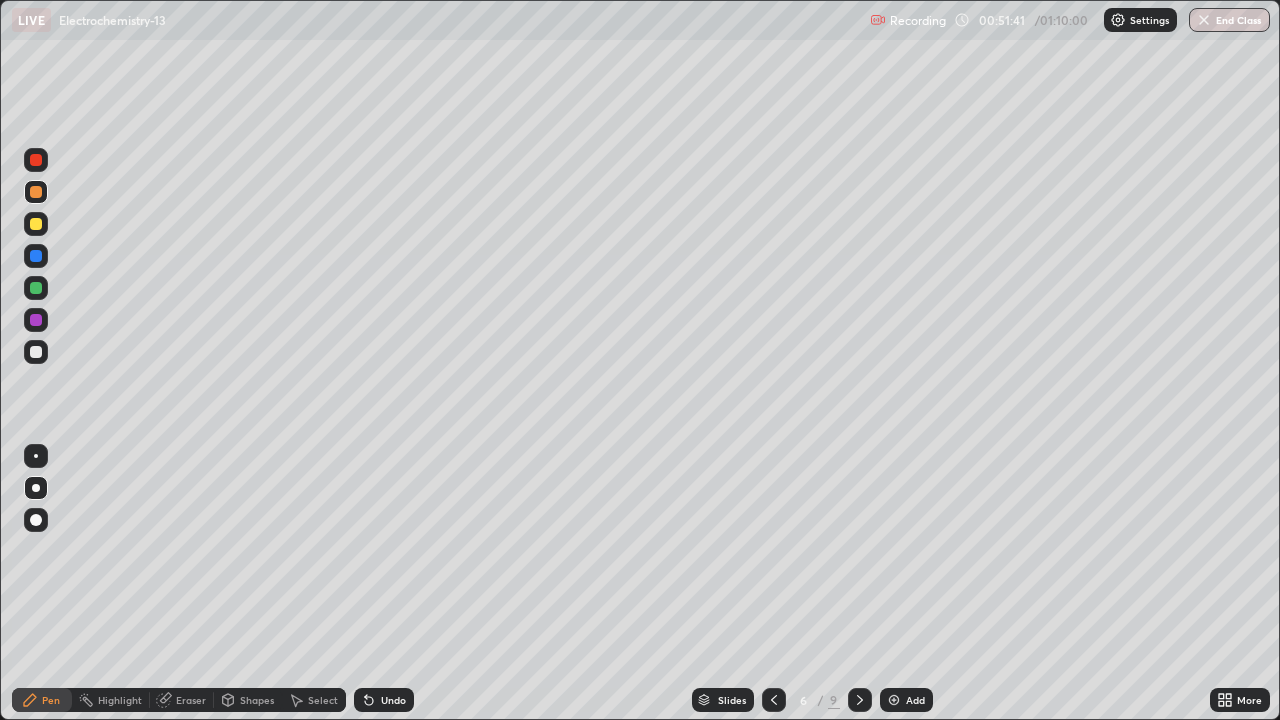 click 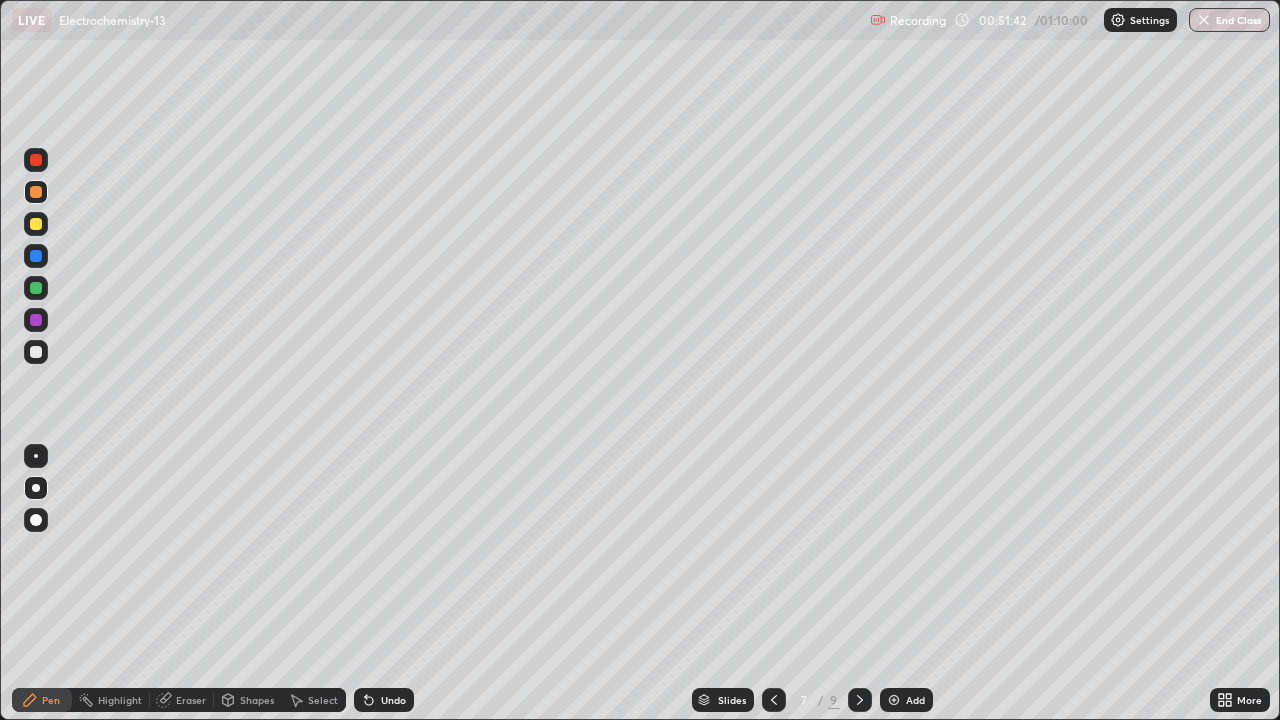 click 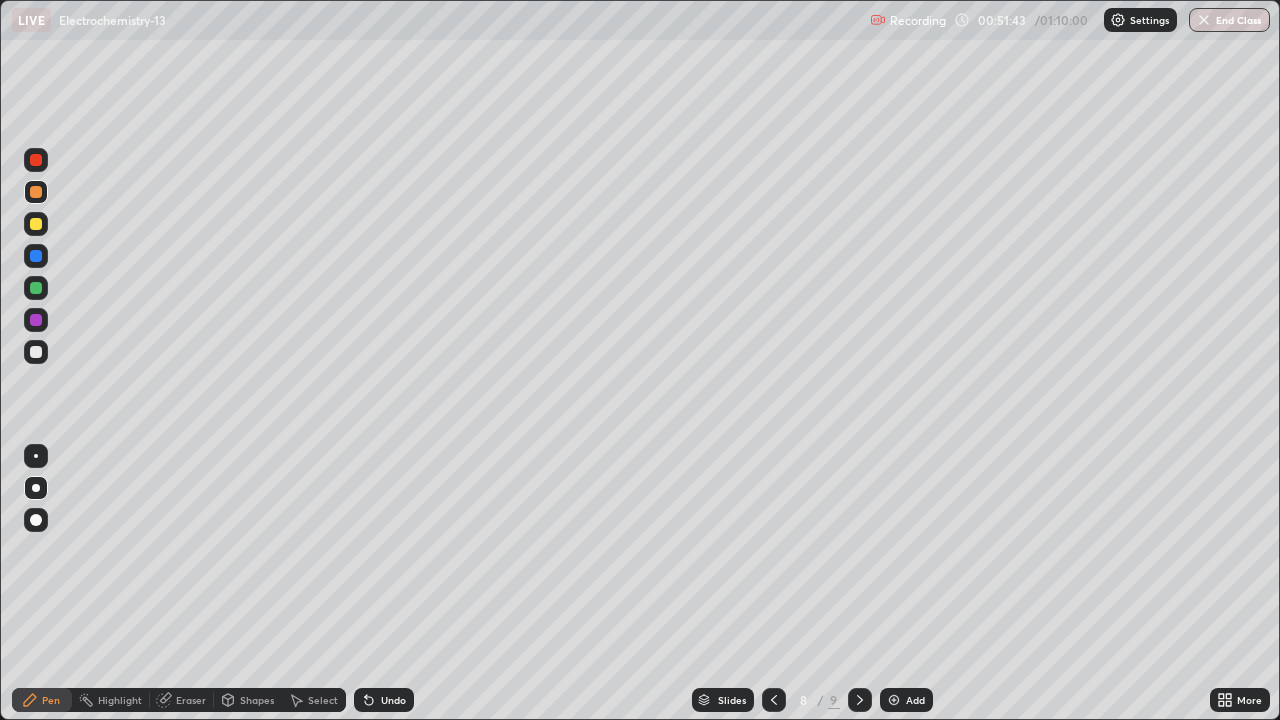 click 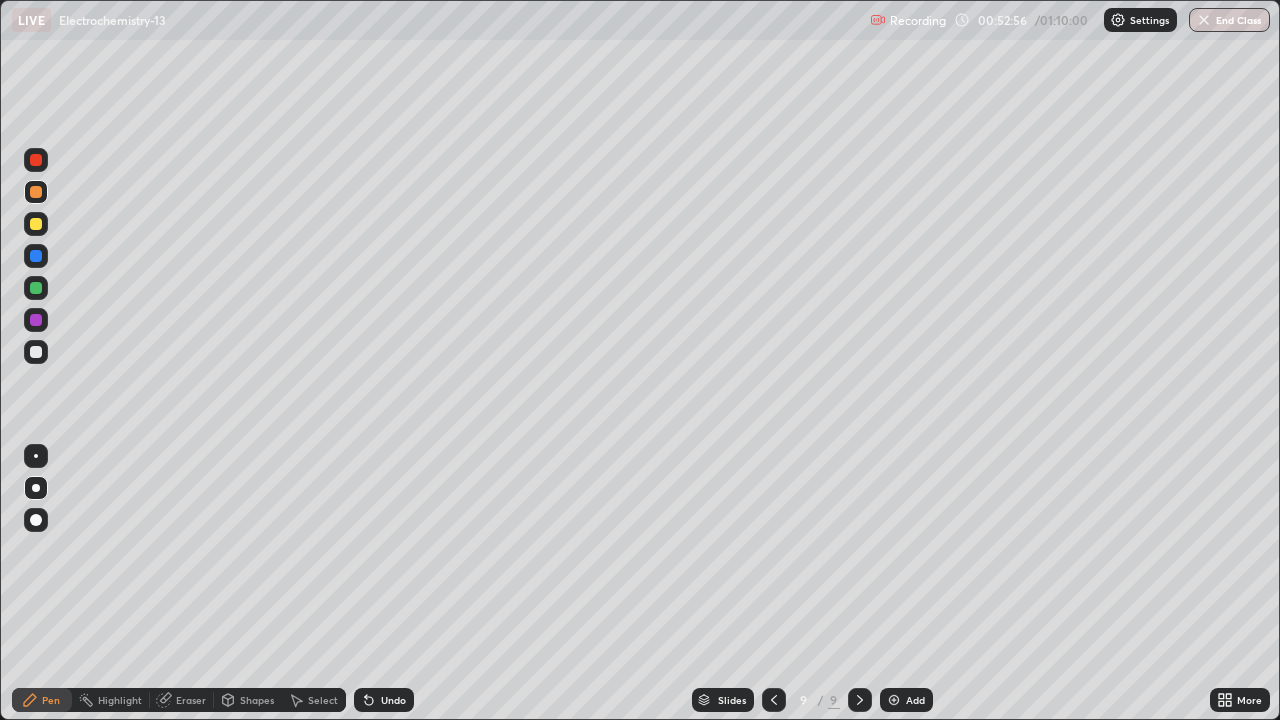 click at bounding box center [36, 352] 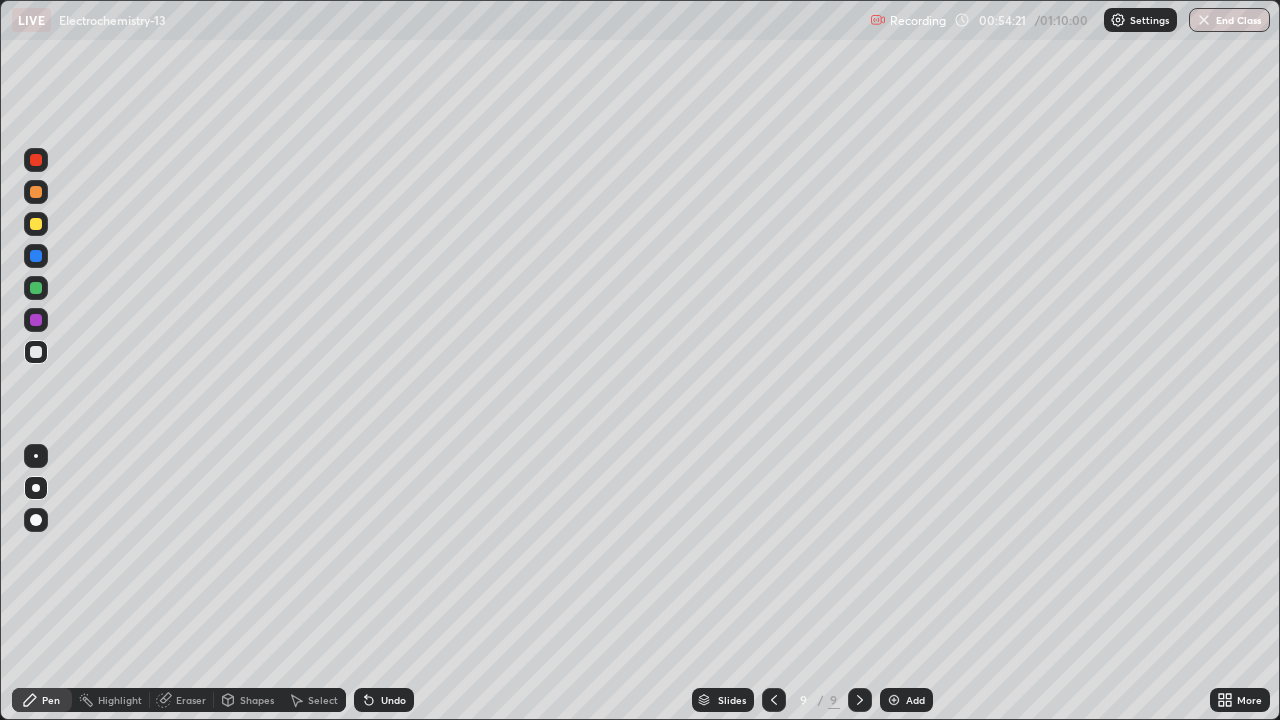 click 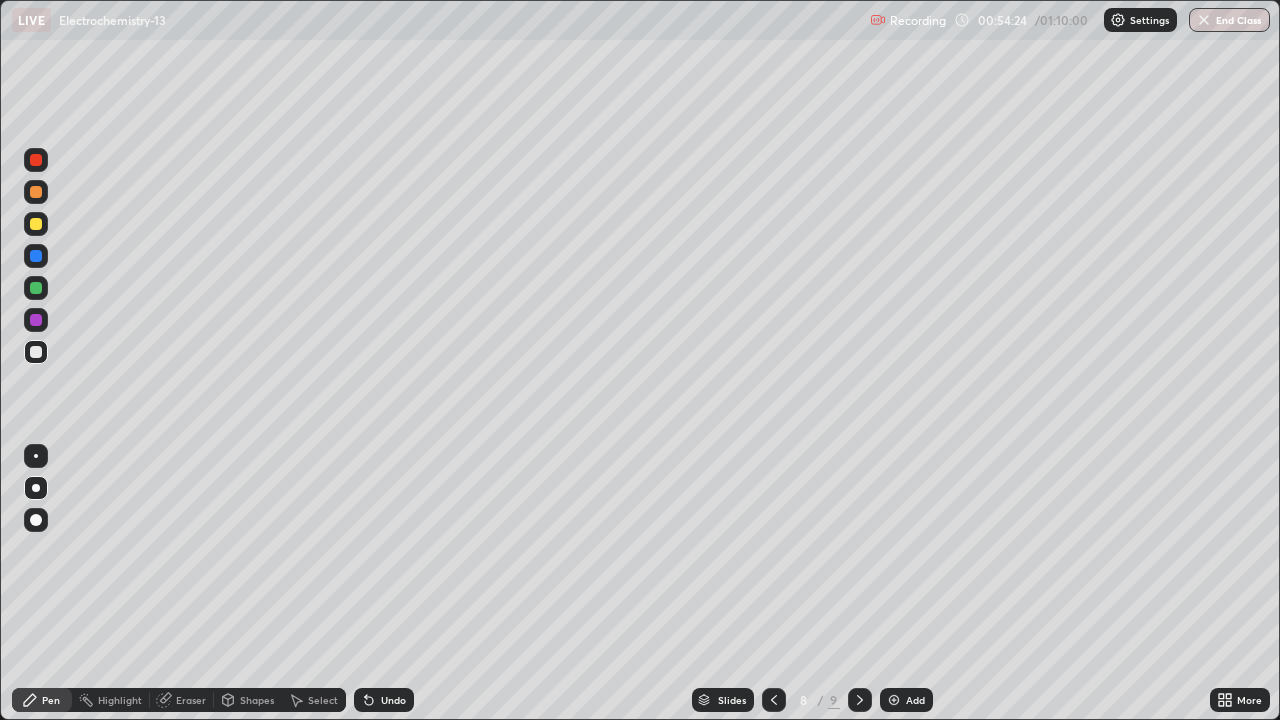 click at bounding box center [36, 192] 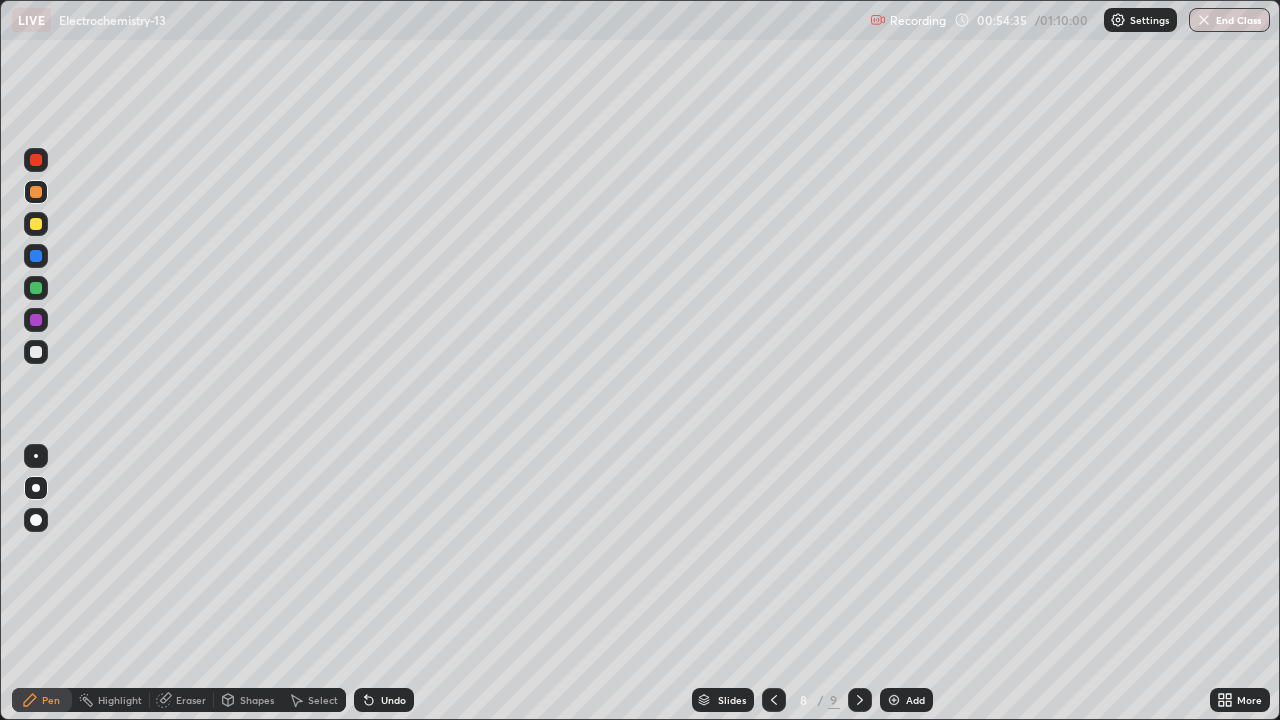 click 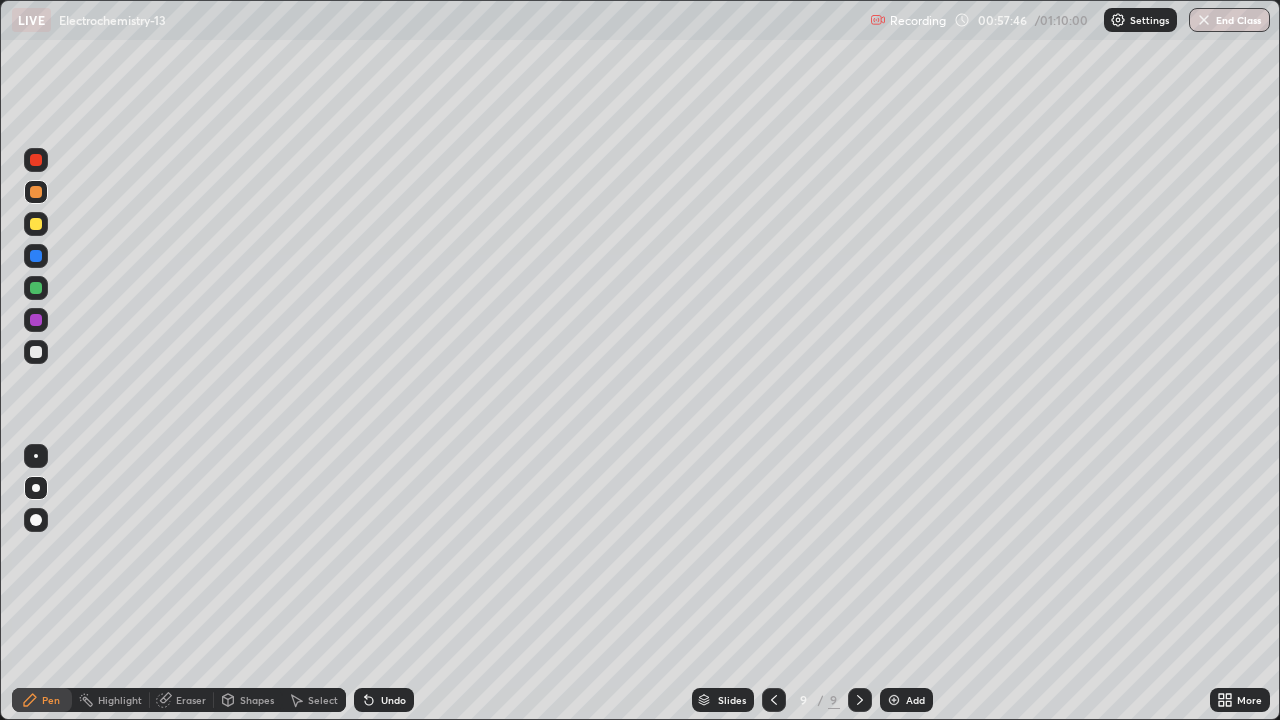 click at bounding box center (36, 224) 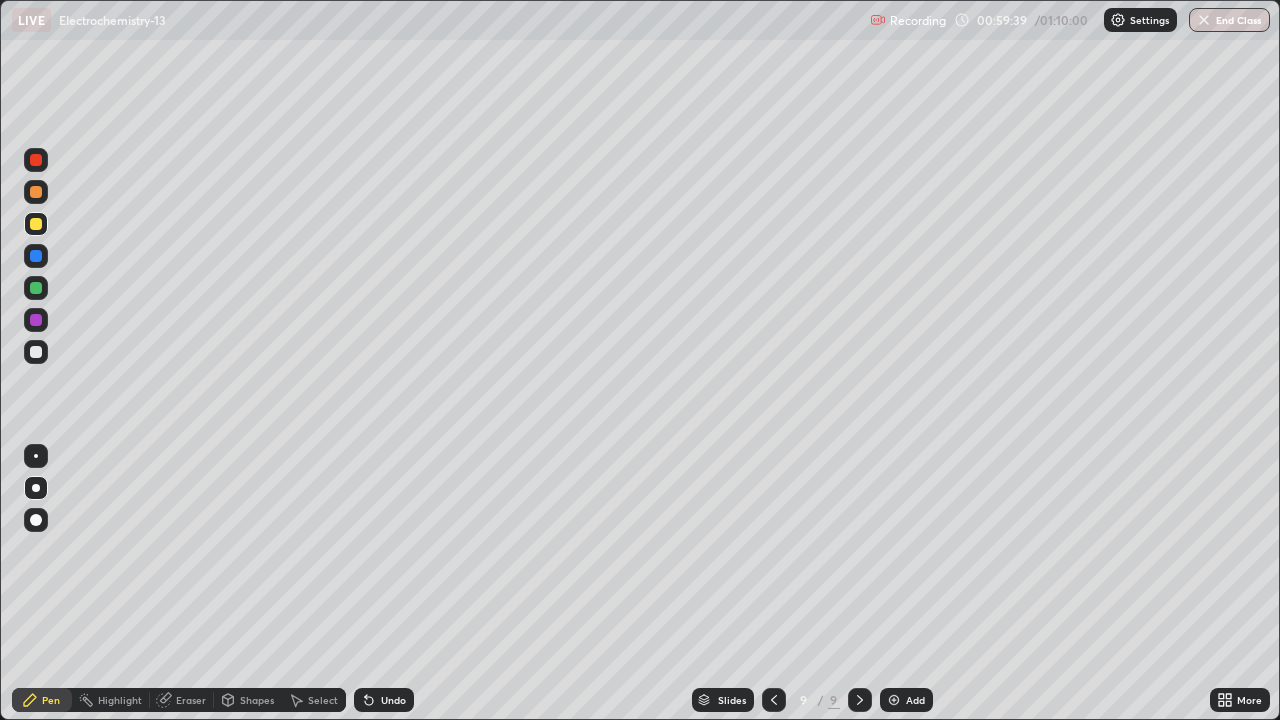 click on "End Class" at bounding box center (1229, 20) 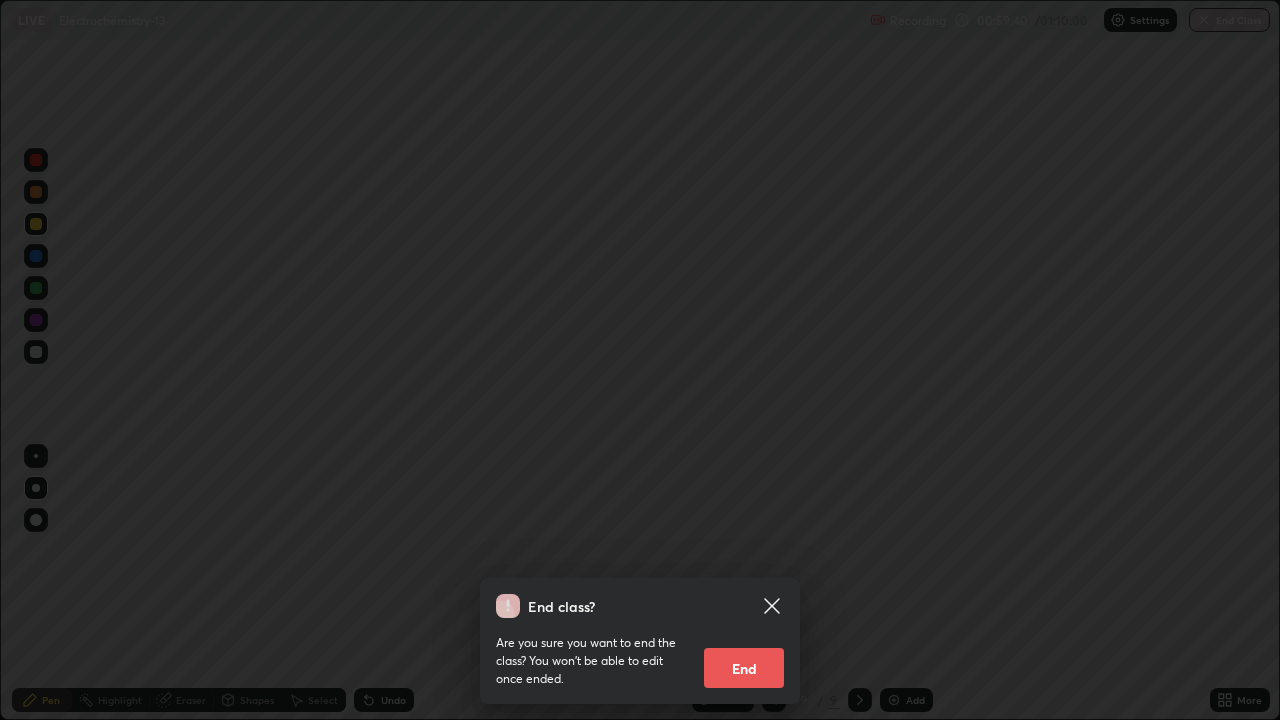 click on "End" at bounding box center [744, 668] 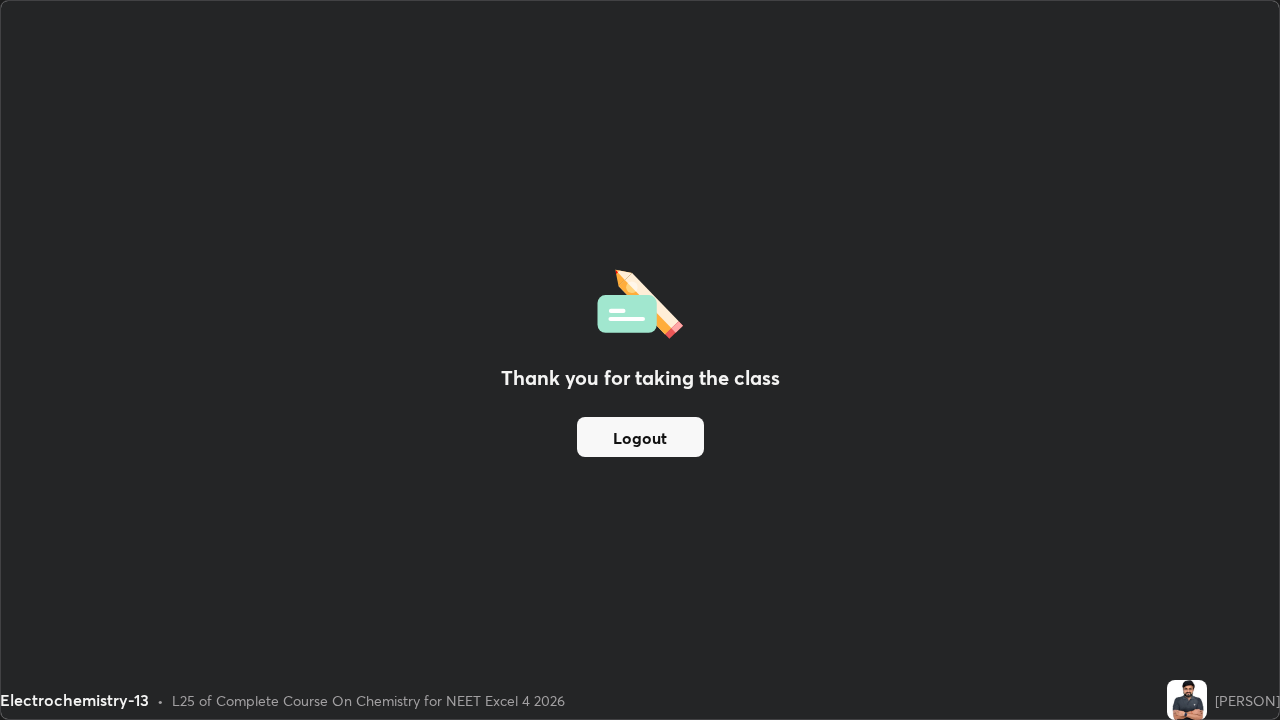 click on "Logout" at bounding box center (640, 437) 